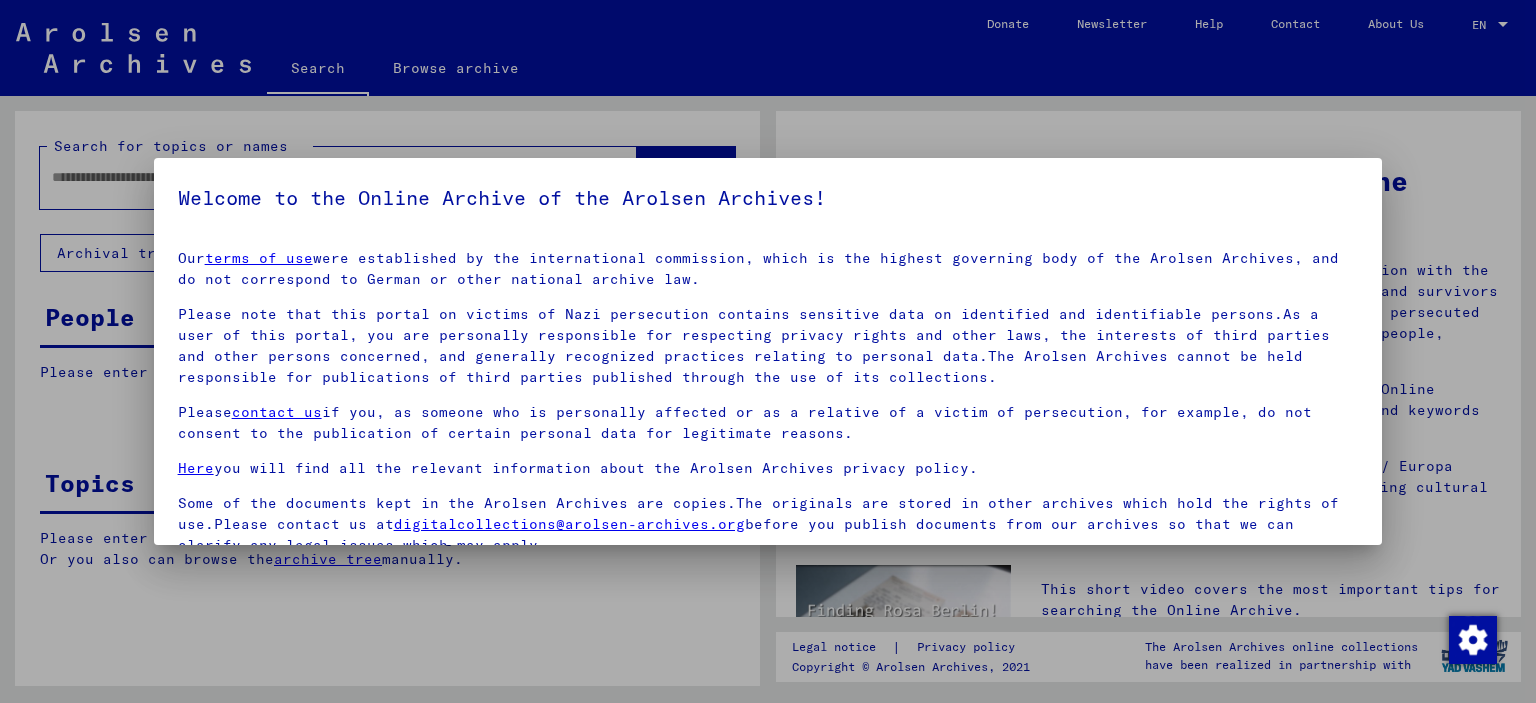 scroll, scrollTop: 0, scrollLeft: 0, axis: both 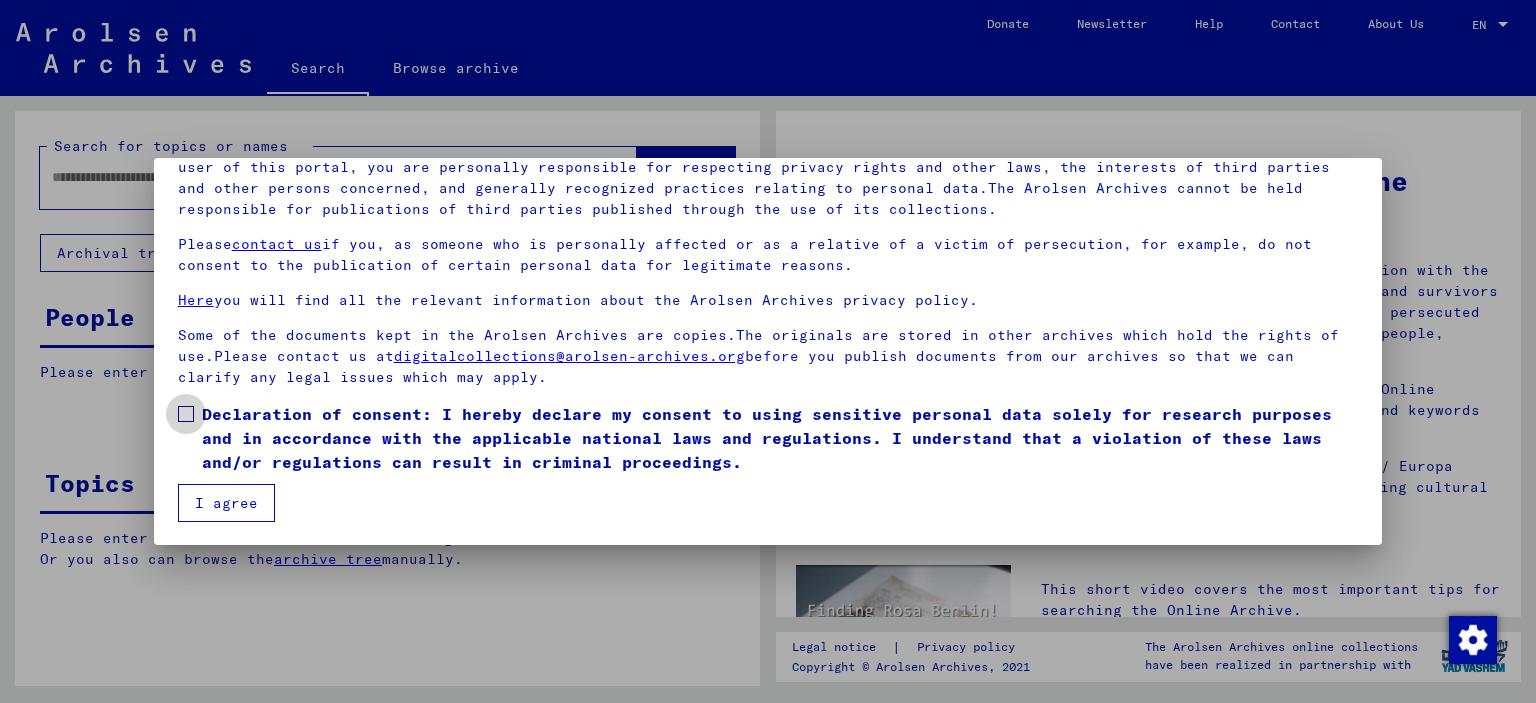 click on "Our  terms of use  were established by the international commission, which is the highest governing body of the Arolsen Archives, and do not correspond to German or other national archive law. Please note that this portal on victims of Nazi persecution contains sensitive data on identified and identifiable persons.As a user of this portal, you are personally responsible for respecting privacy rights and other laws, the interests of third parties and other persons concerned, and generally recognized practices relating to personal data.The Arolsen Archives cannot be held responsible for publications of third parties published through the use of its collections. Please  contact us  if you, as someone who is personally affected or as a relative of a victim of persecution, for example, do not consent to the publication of certain personal data for legitimate reasons. Here  you will find all the relevant information about the Arolsen Archives privacy policy. digitalcollections@arolsen-archives.org   I agree" at bounding box center (768, 294) 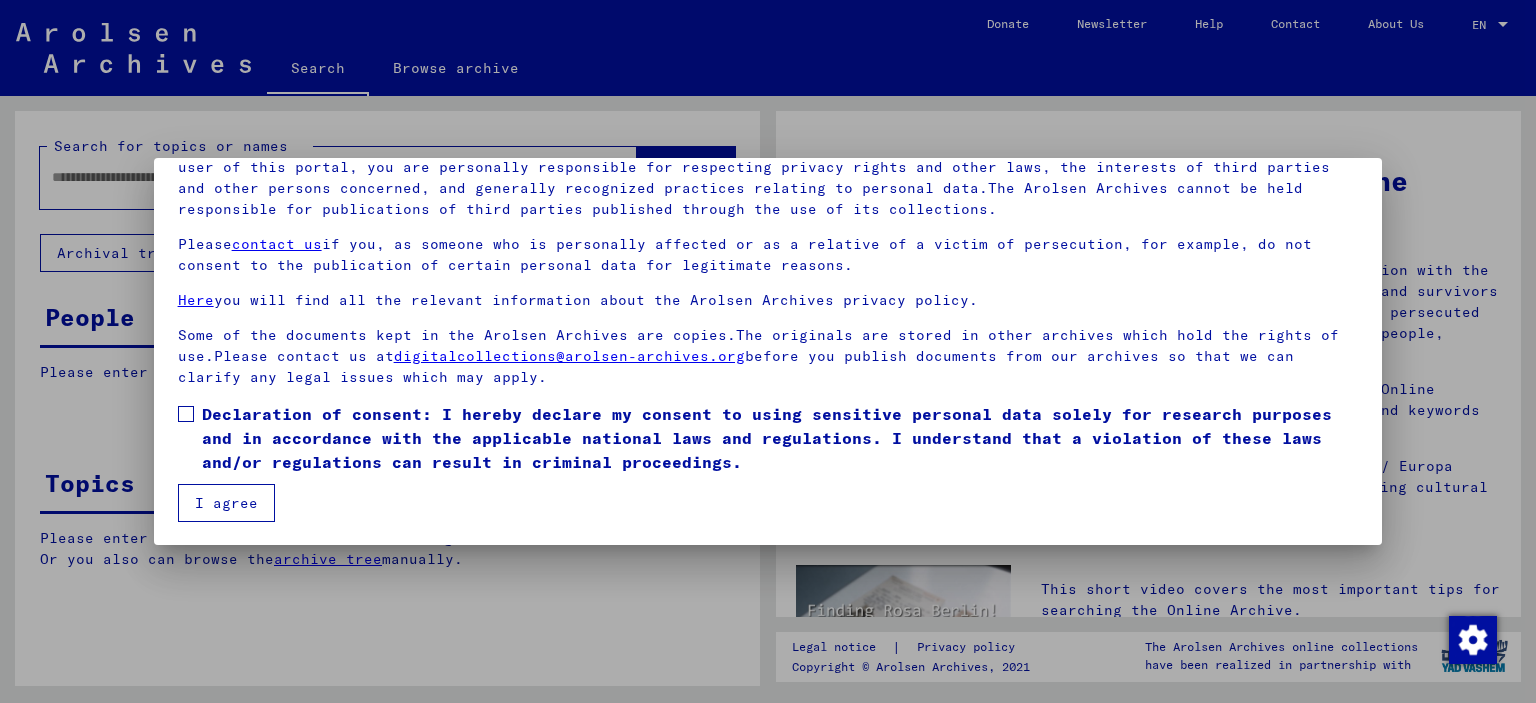 click at bounding box center [186, 414] 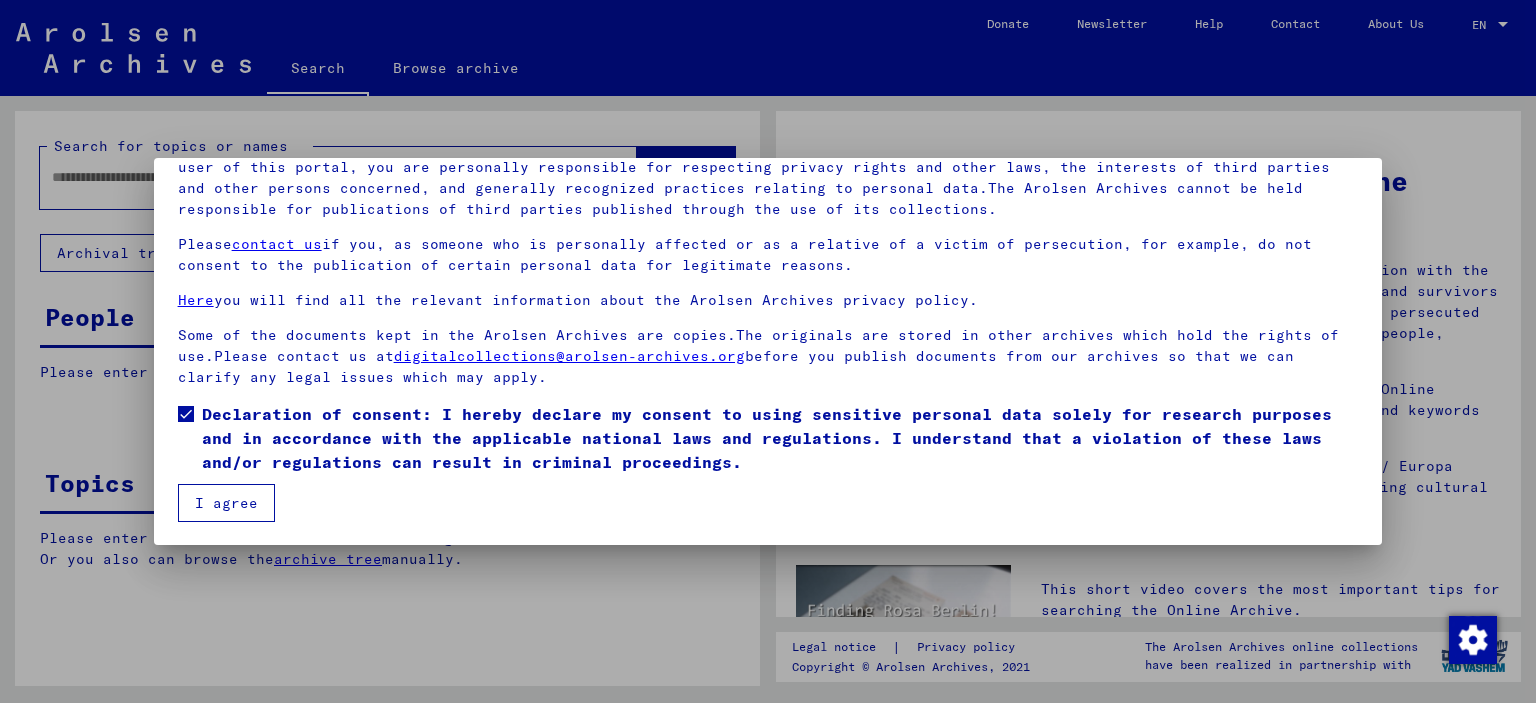 click on "I agree" at bounding box center (226, 503) 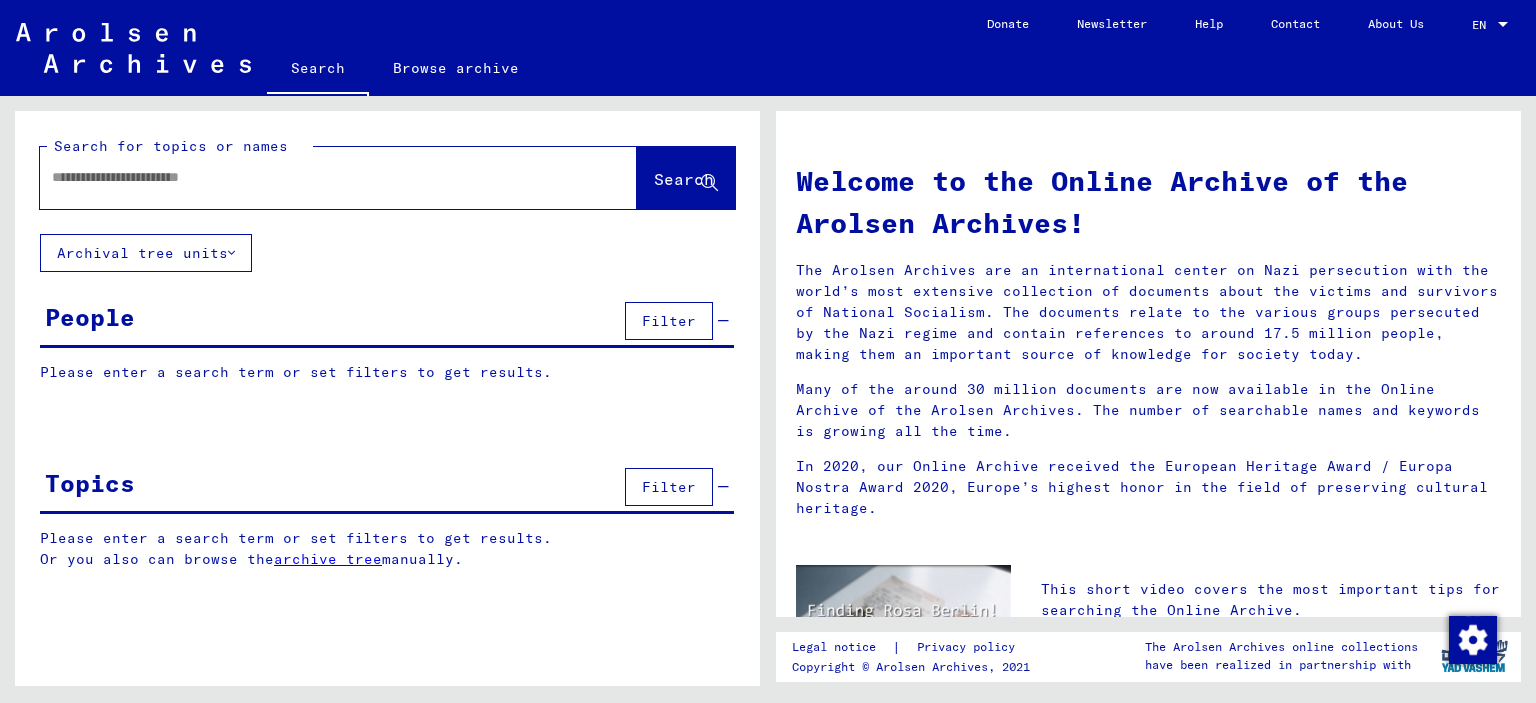 click at bounding box center (314, 177) 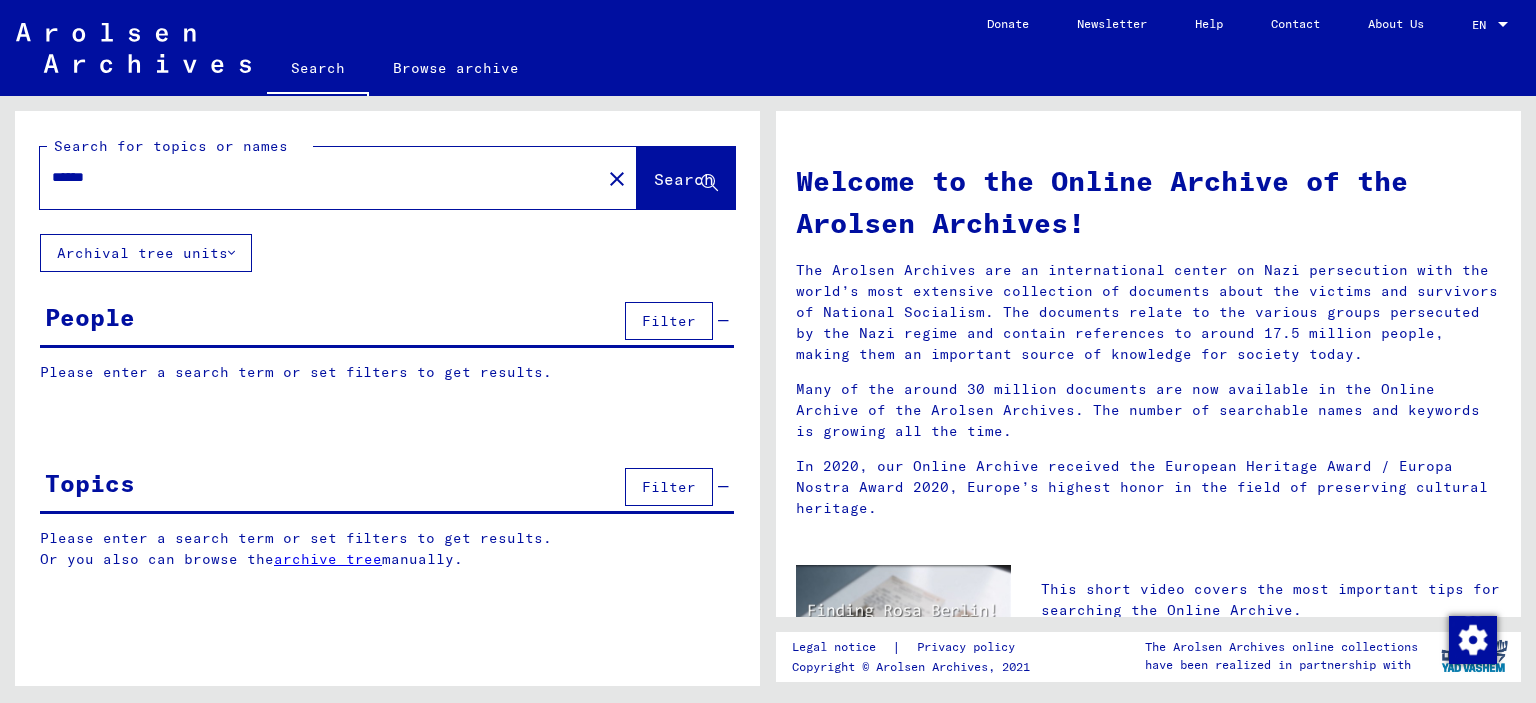 type on "******" 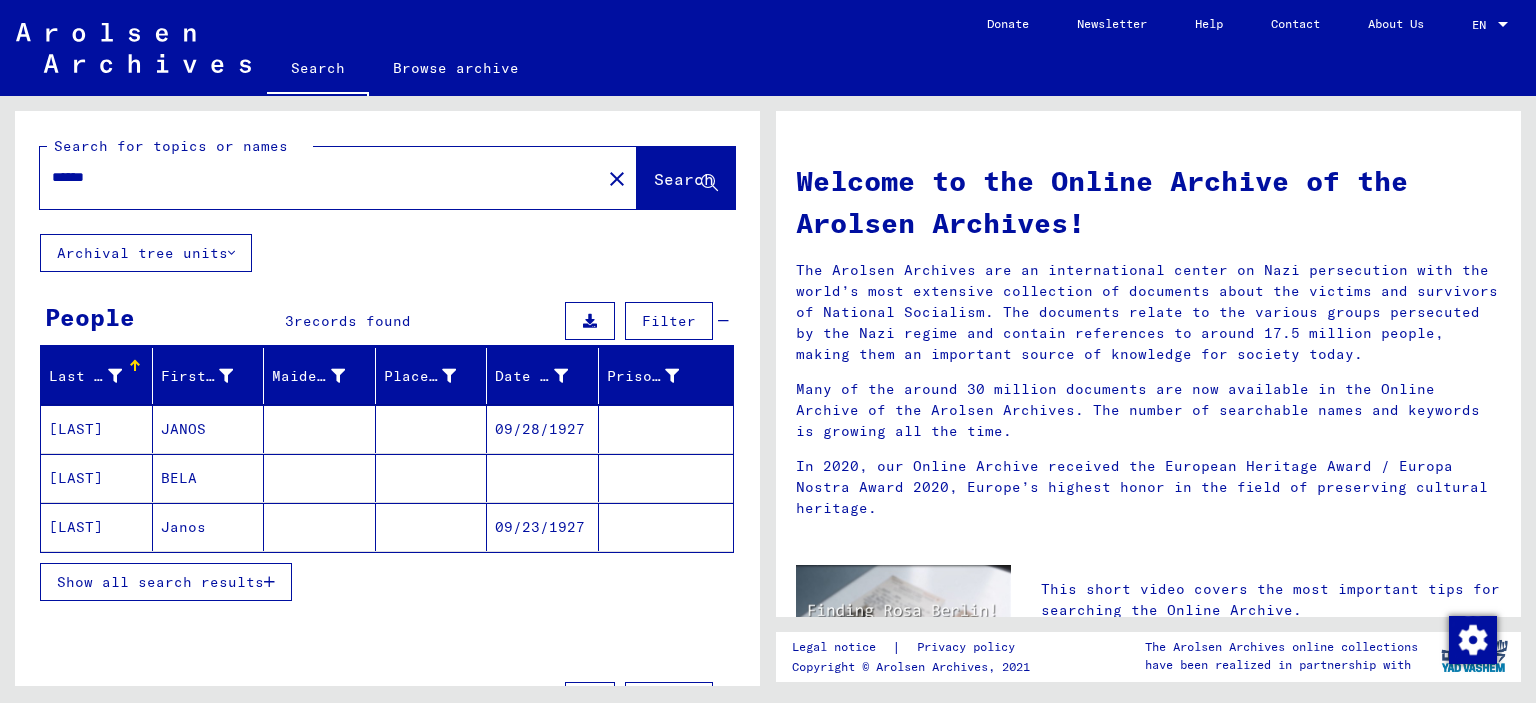 click on "Show all search results" at bounding box center [160, 582] 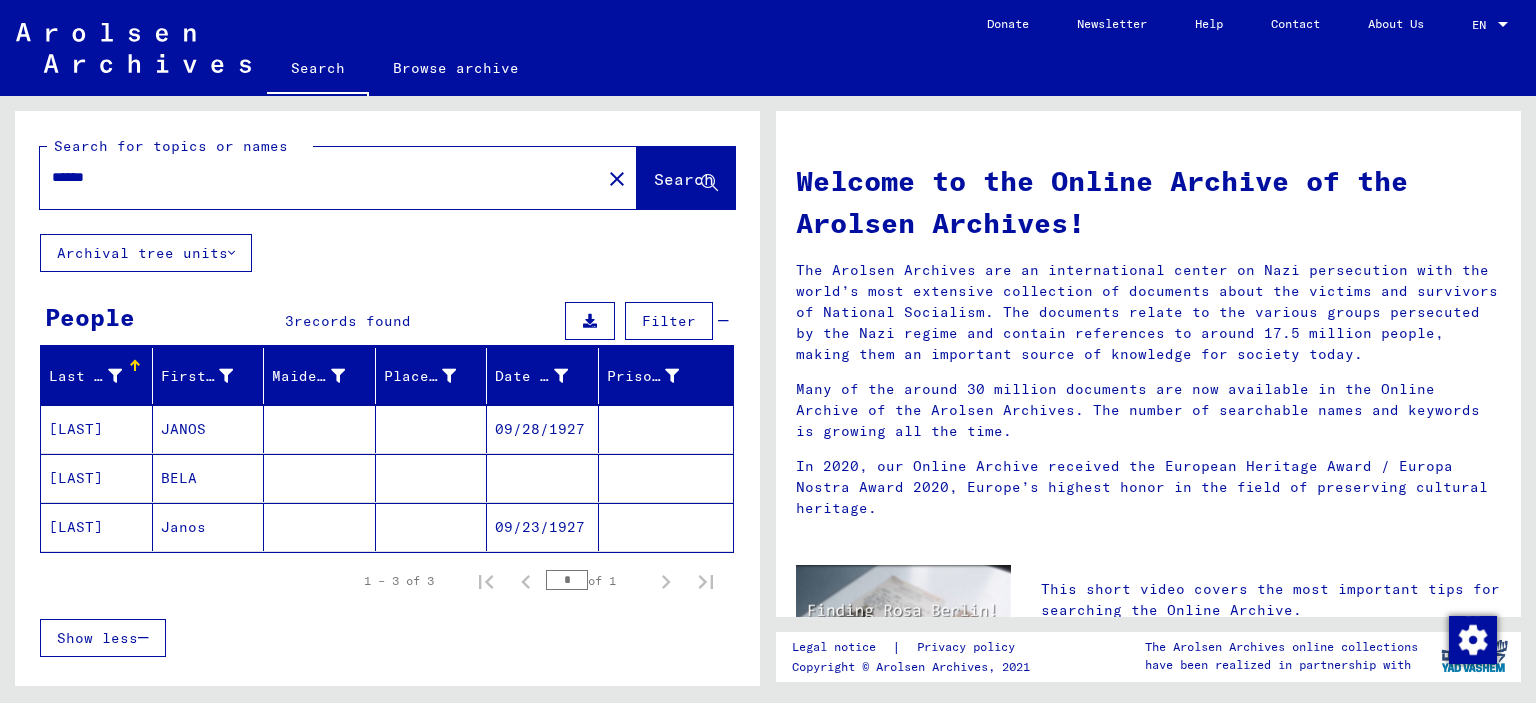 drag, startPoint x: 570, startPoint y: 175, endPoint x: 554, endPoint y: 176, distance: 16.03122 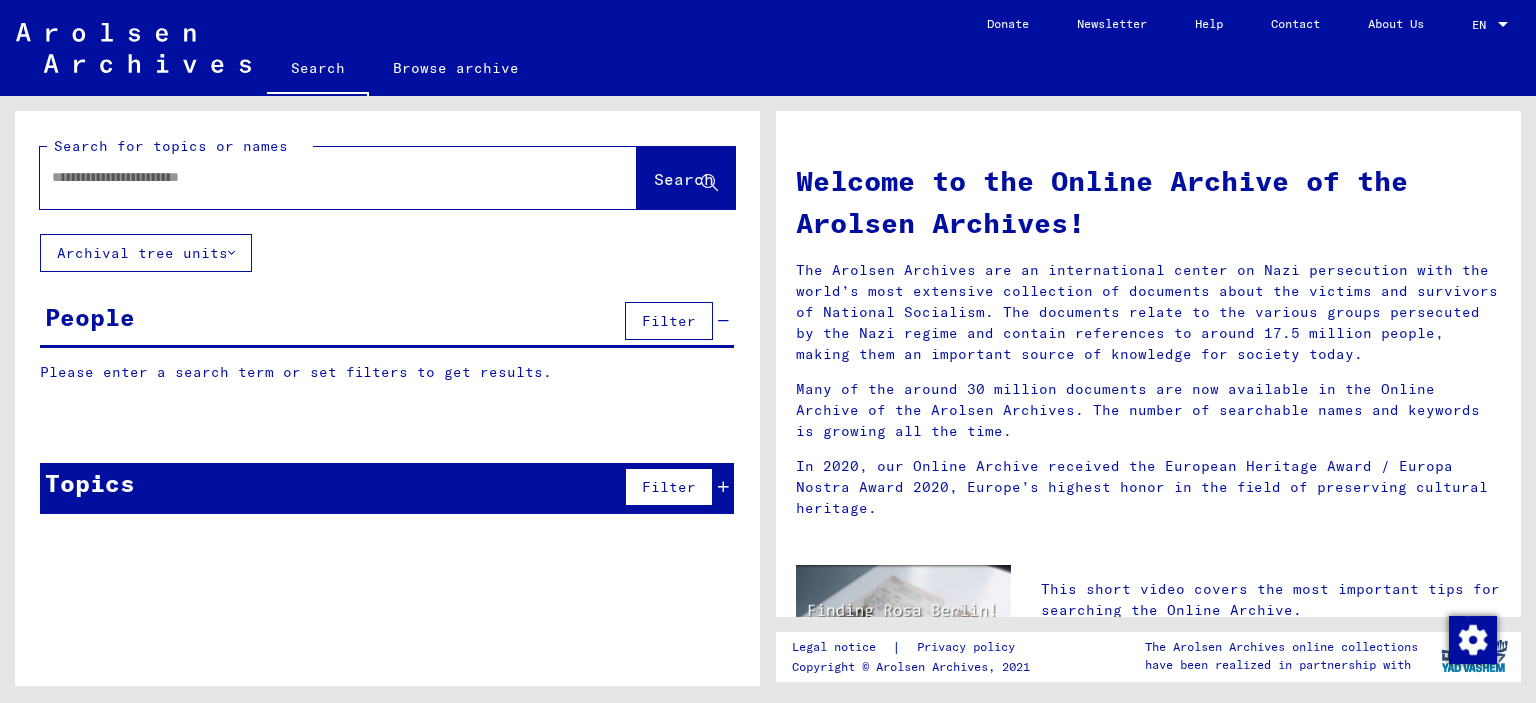 click at bounding box center (314, 177) 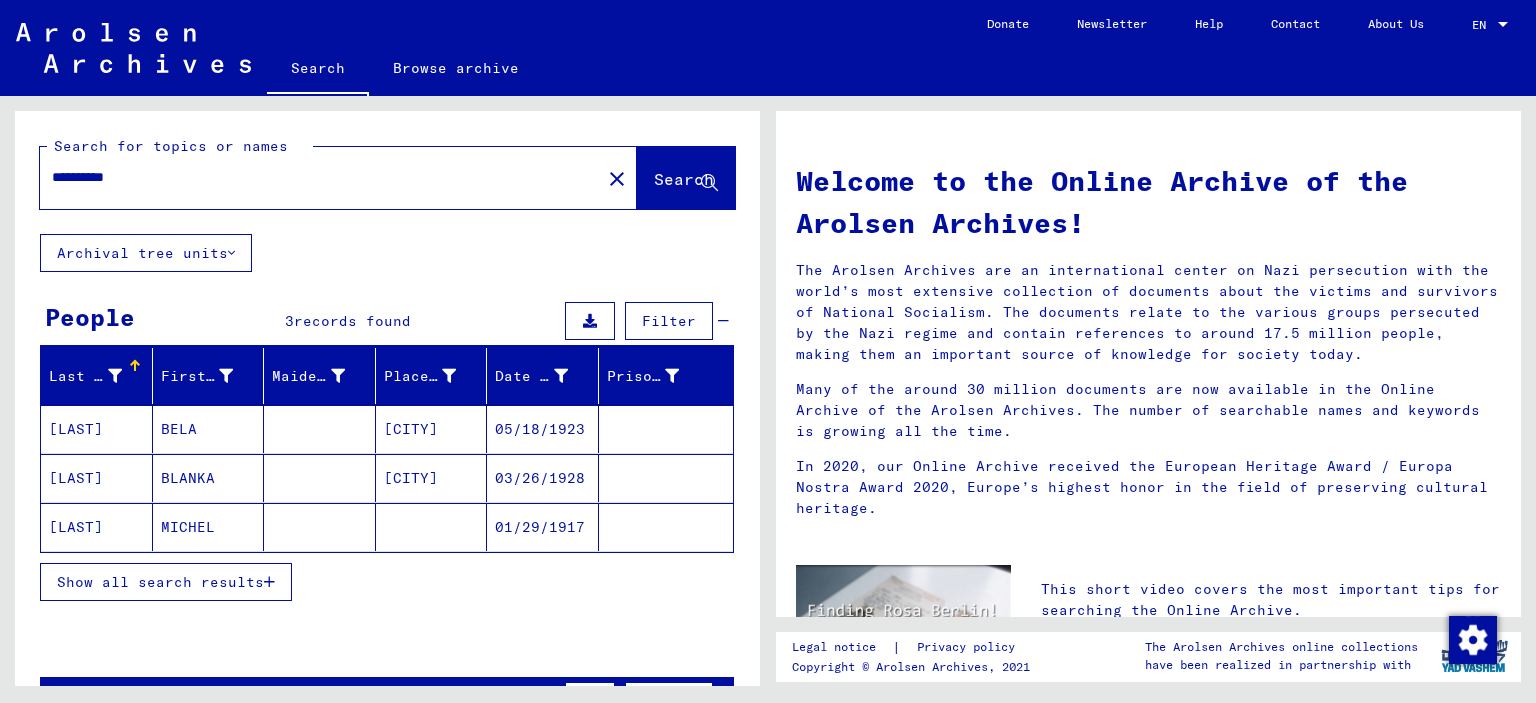 click on "Show all search results" at bounding box center (387, 582) 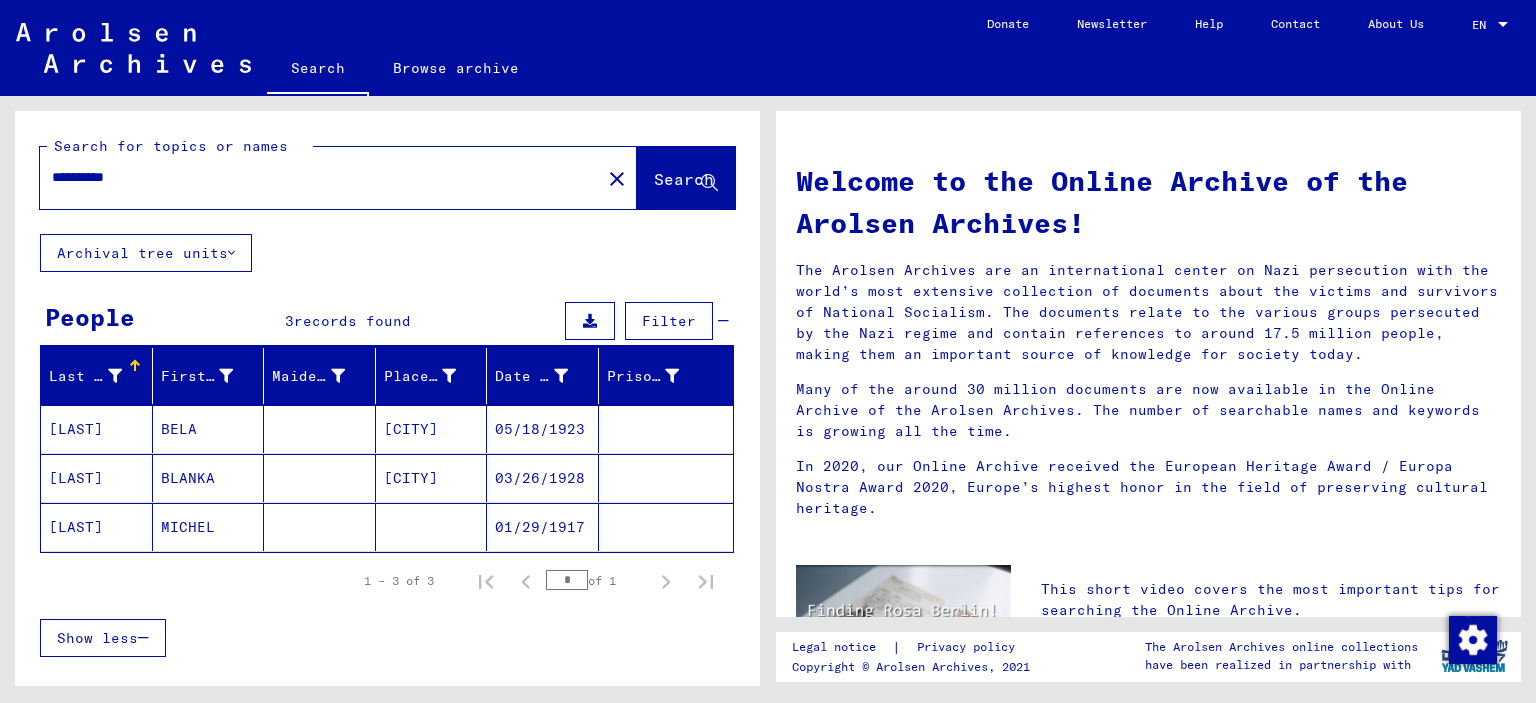 click on "**********" at bounding box center [314, 177] 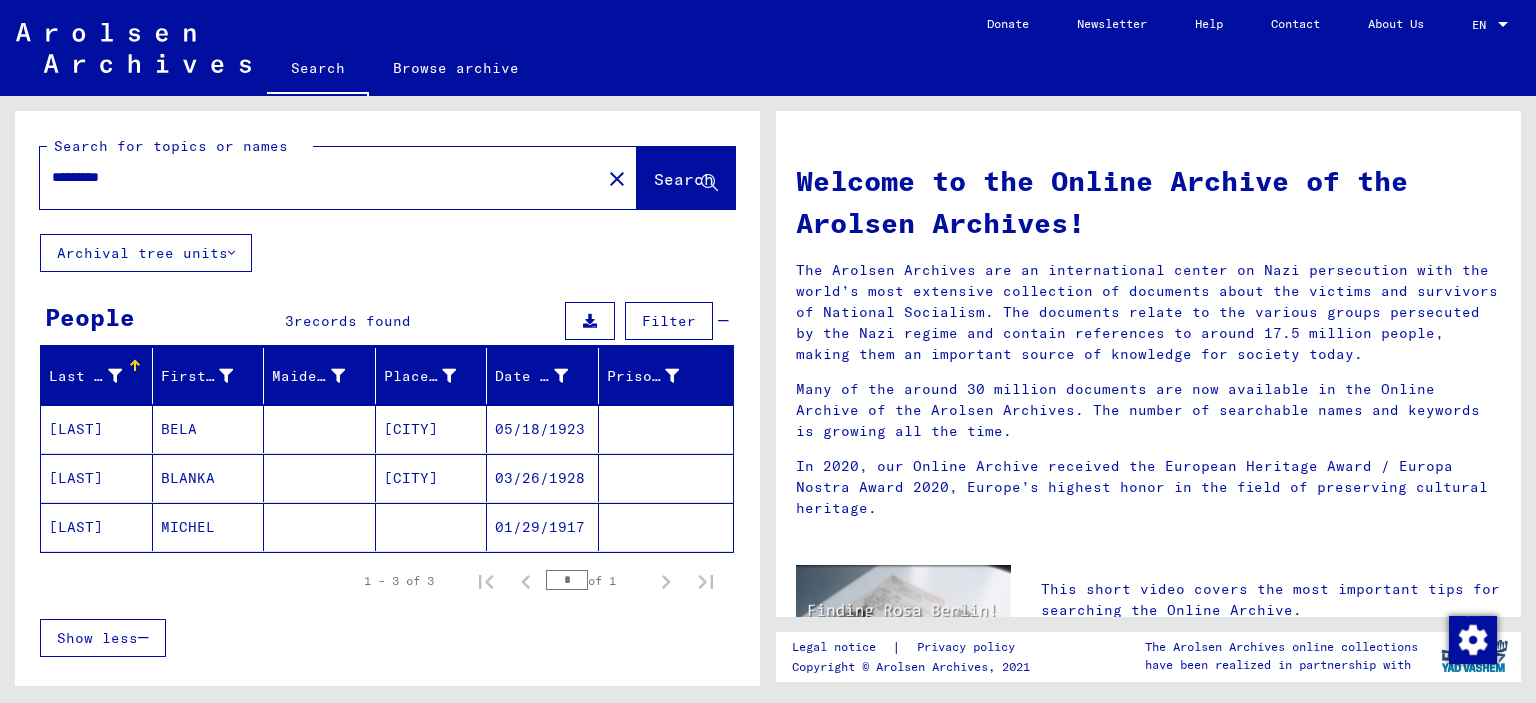 type on "*********" 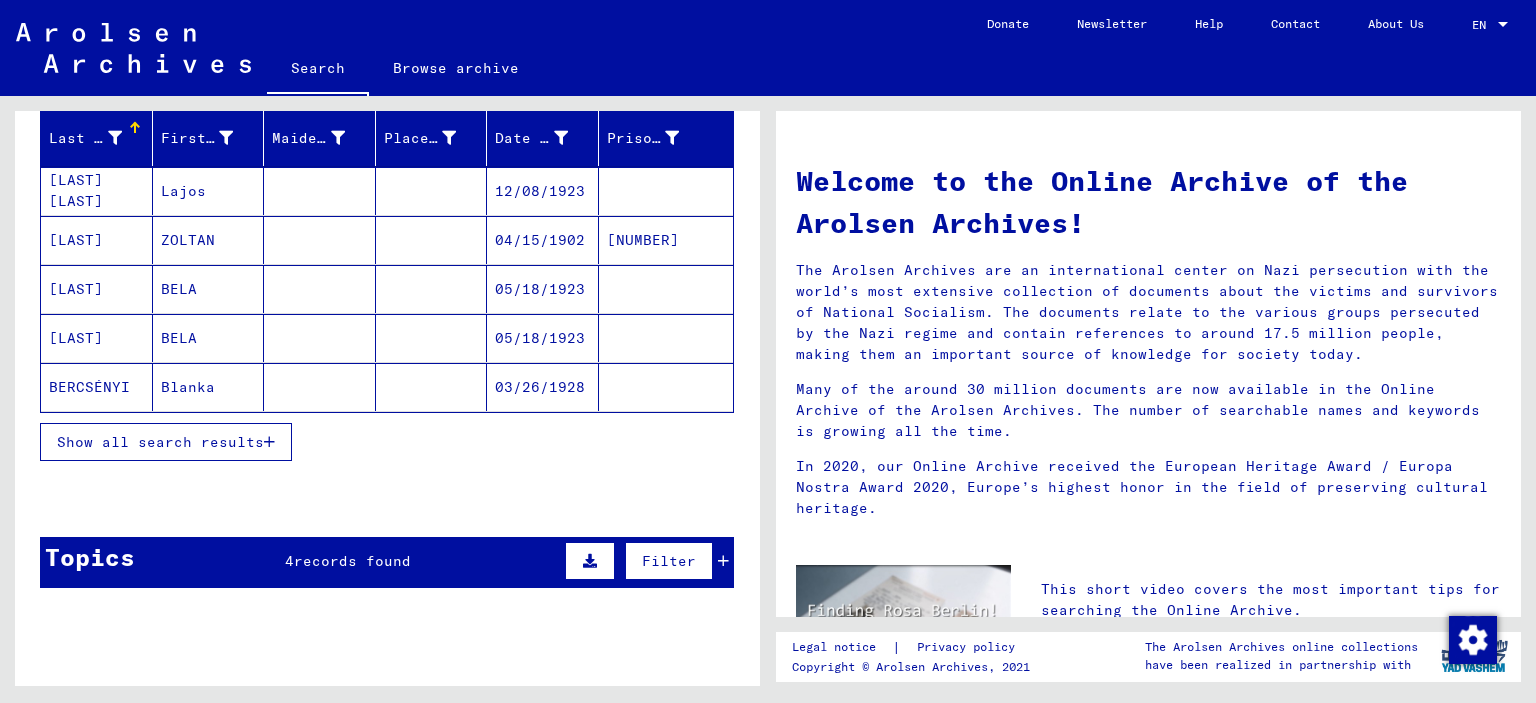 scroll, scrollTop: 200, scrollLeft: 0, axis: vertical 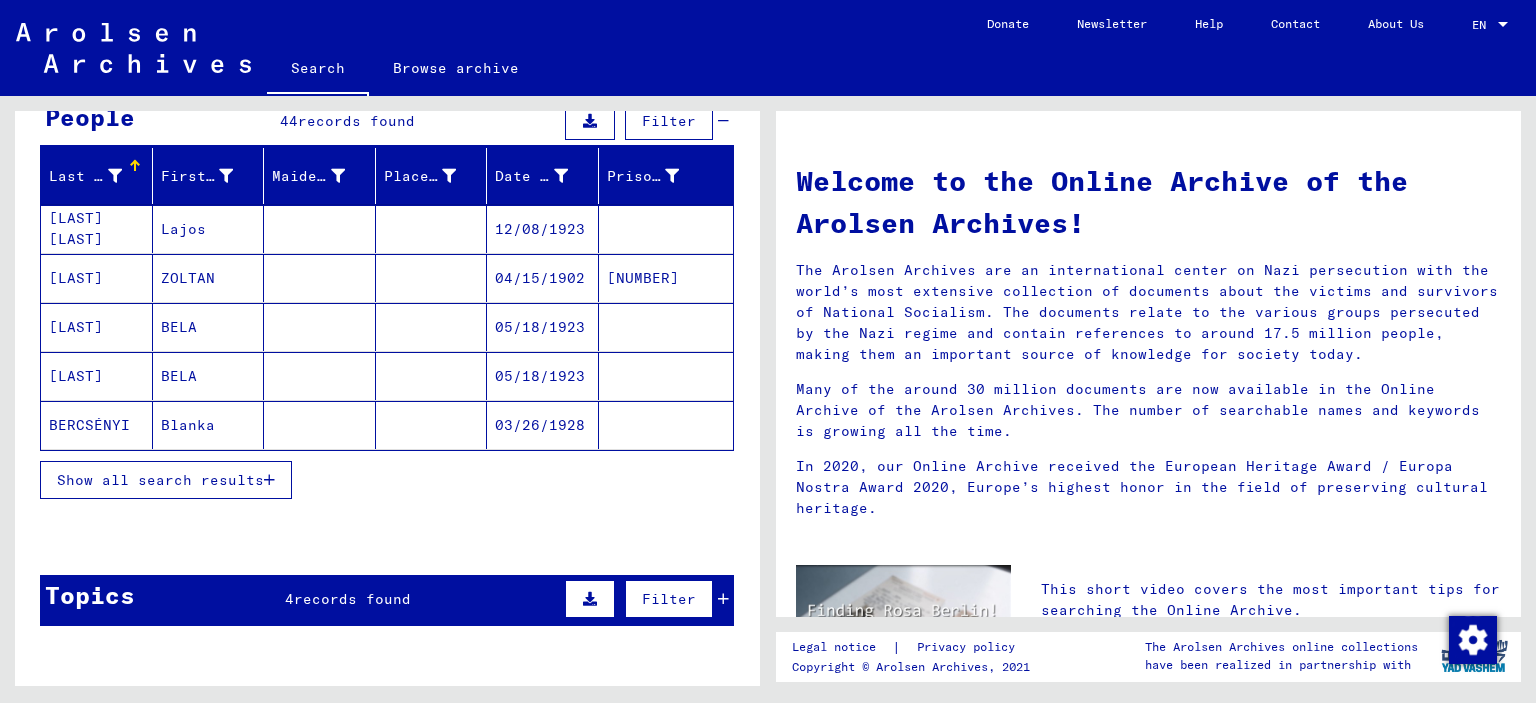 click on "Show all search results" at bounding box center [160, 480] 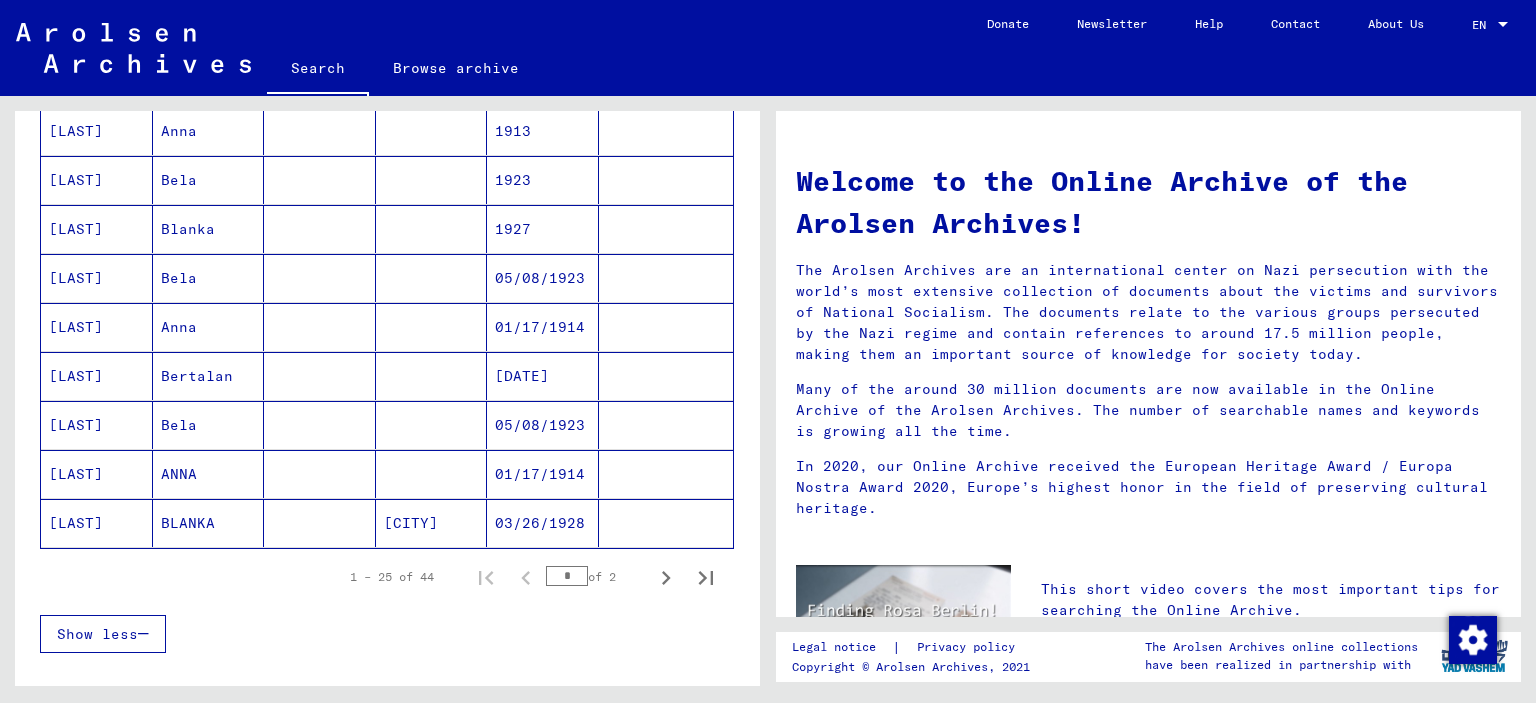 scroll, scrollTop: 1200, scrollLeft: 0, axis: vertical 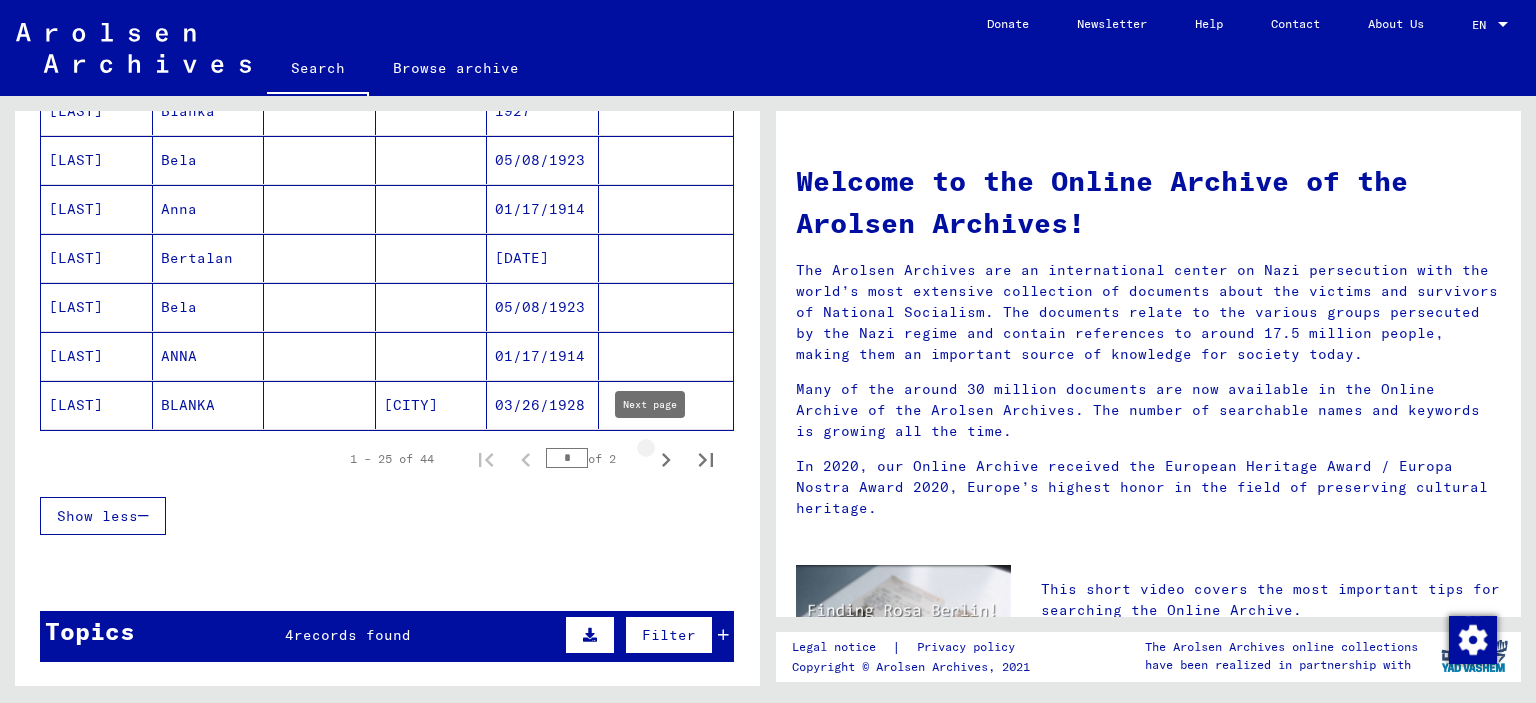 click 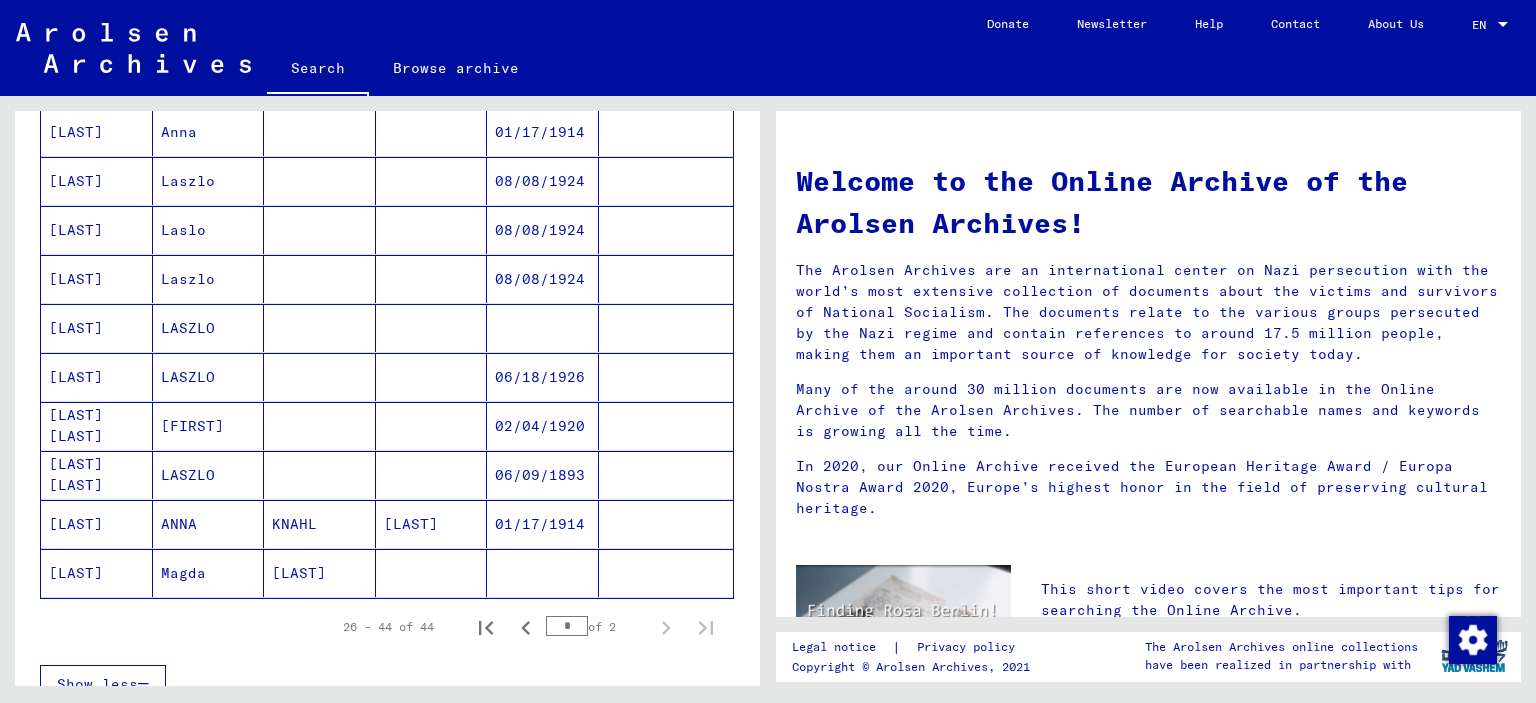 scroll, scrollTop: 600, scrollLeft: 0, axis: vertical 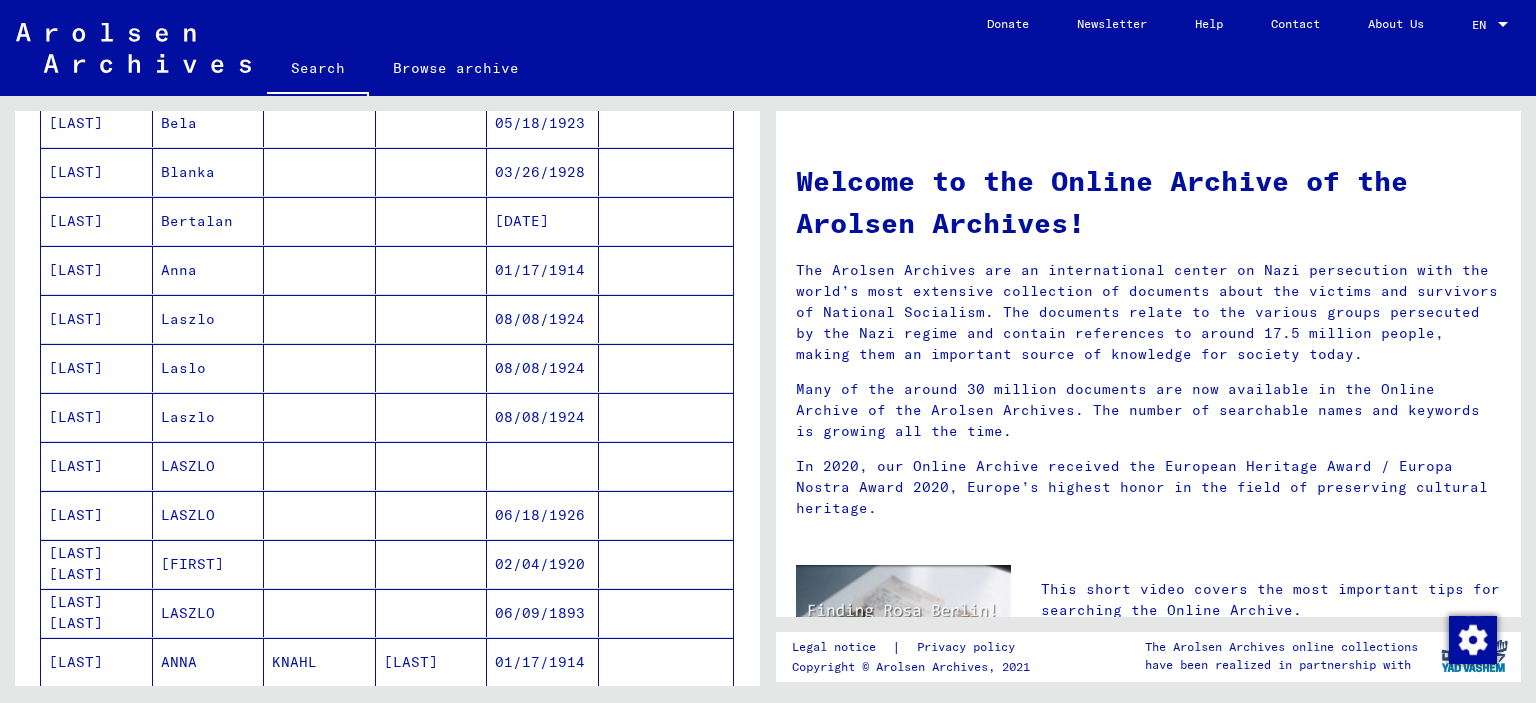 click on "06/09/1893" at bounding box center (543, 662) 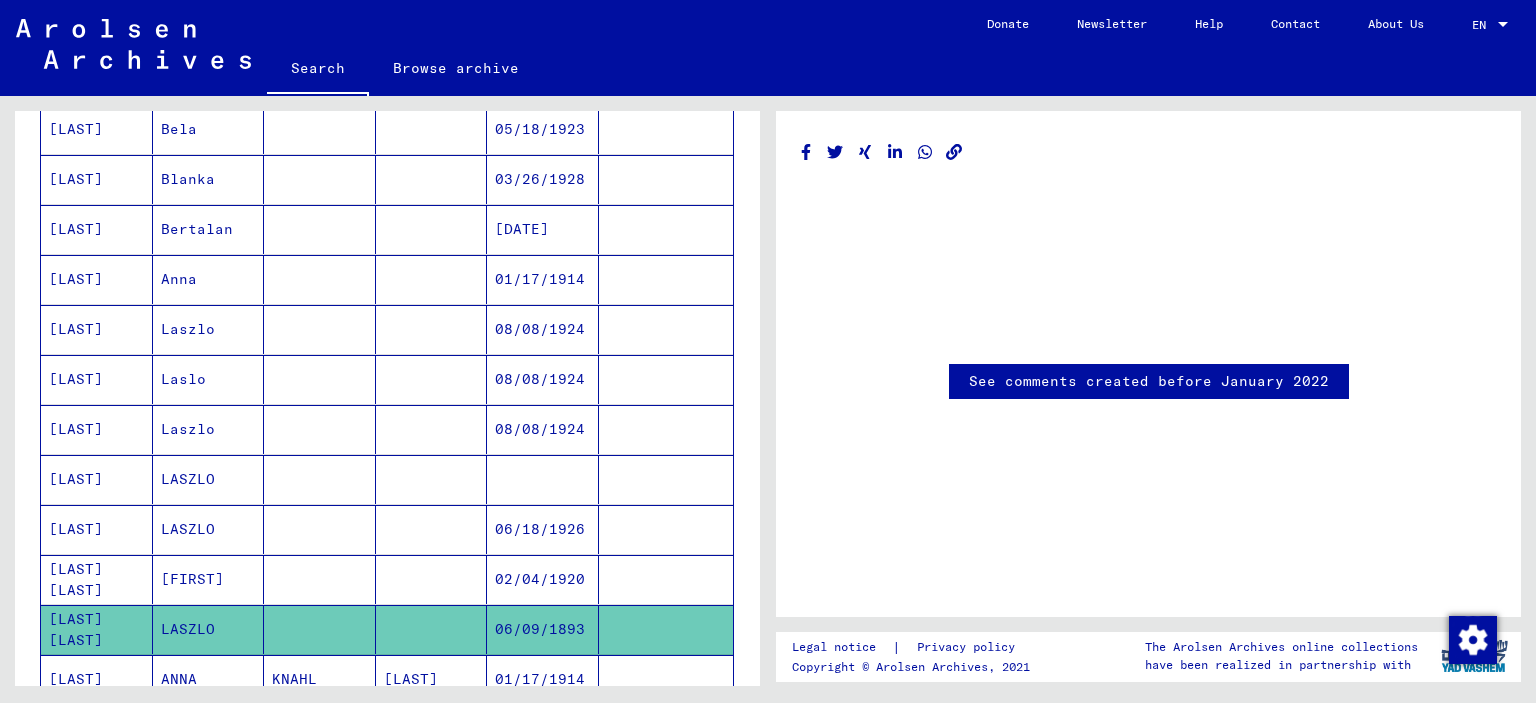 scroll, scrollTop: 605, scrollLeft: 0, axis: vertical 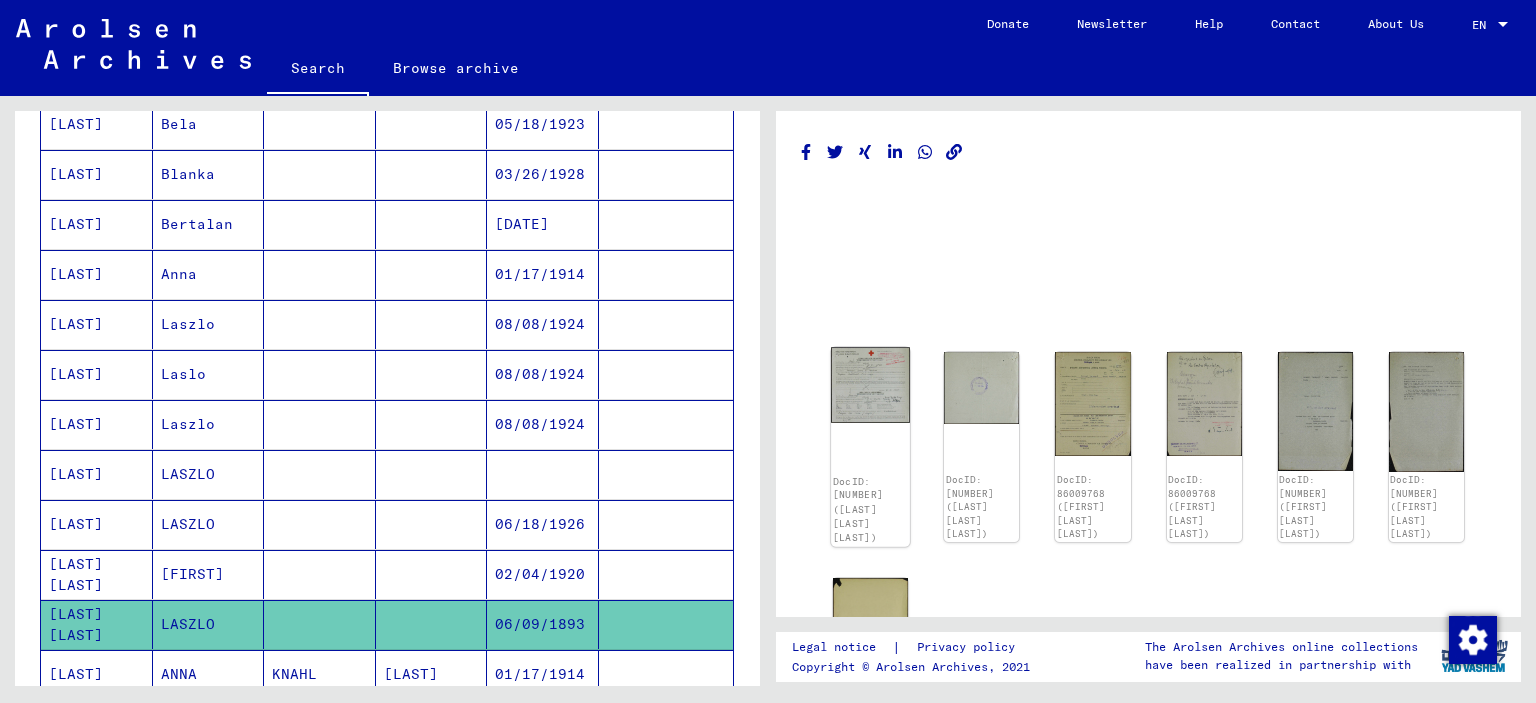 click 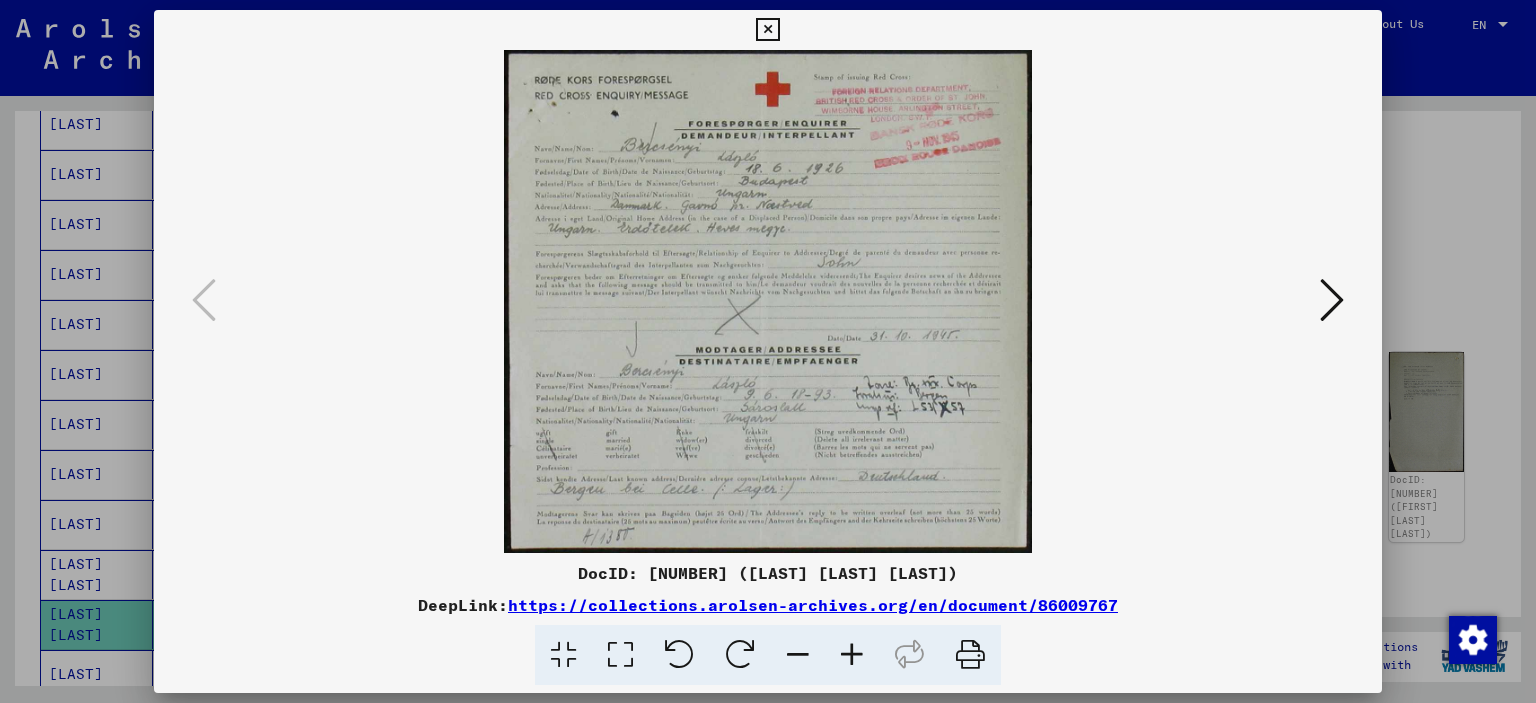 click at bounding box center (852, 655) 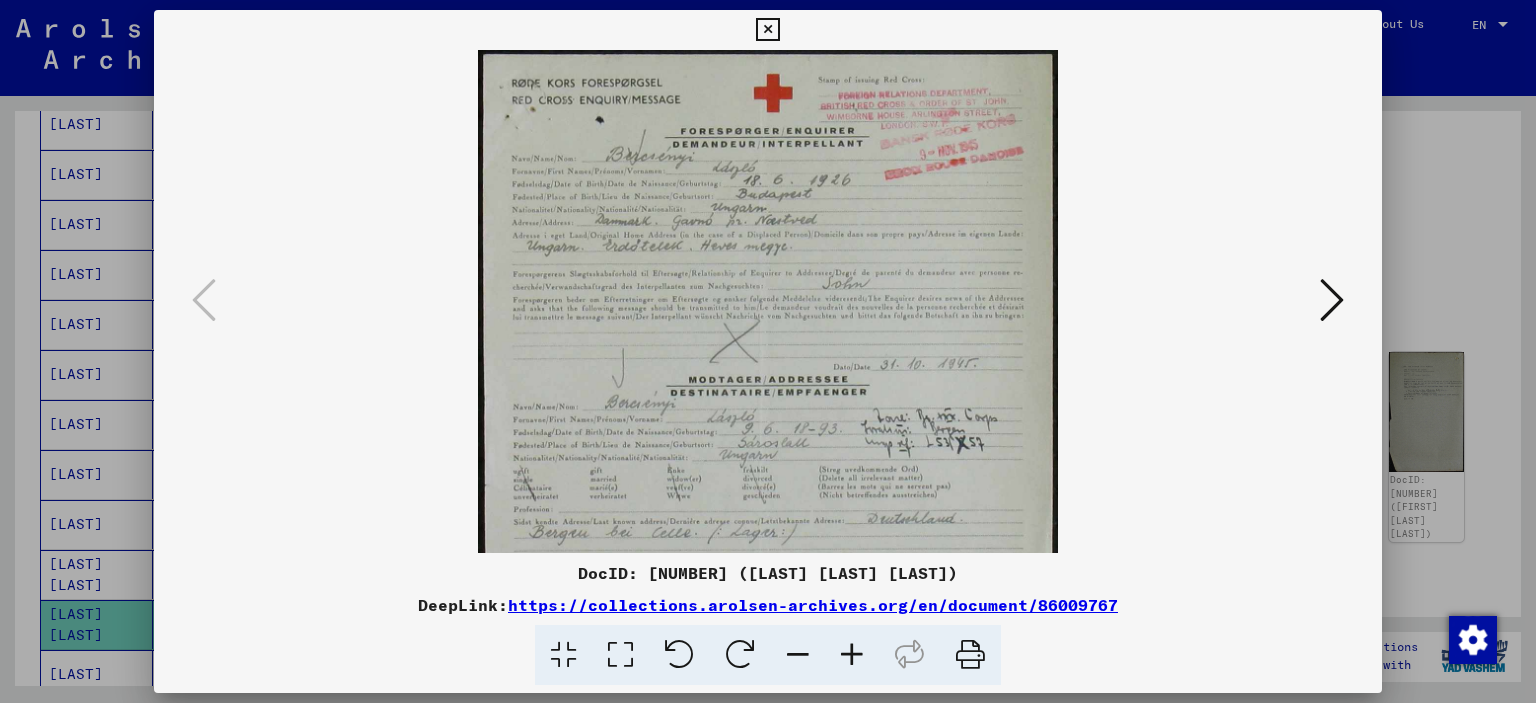 click at bounding box center (852, 655) 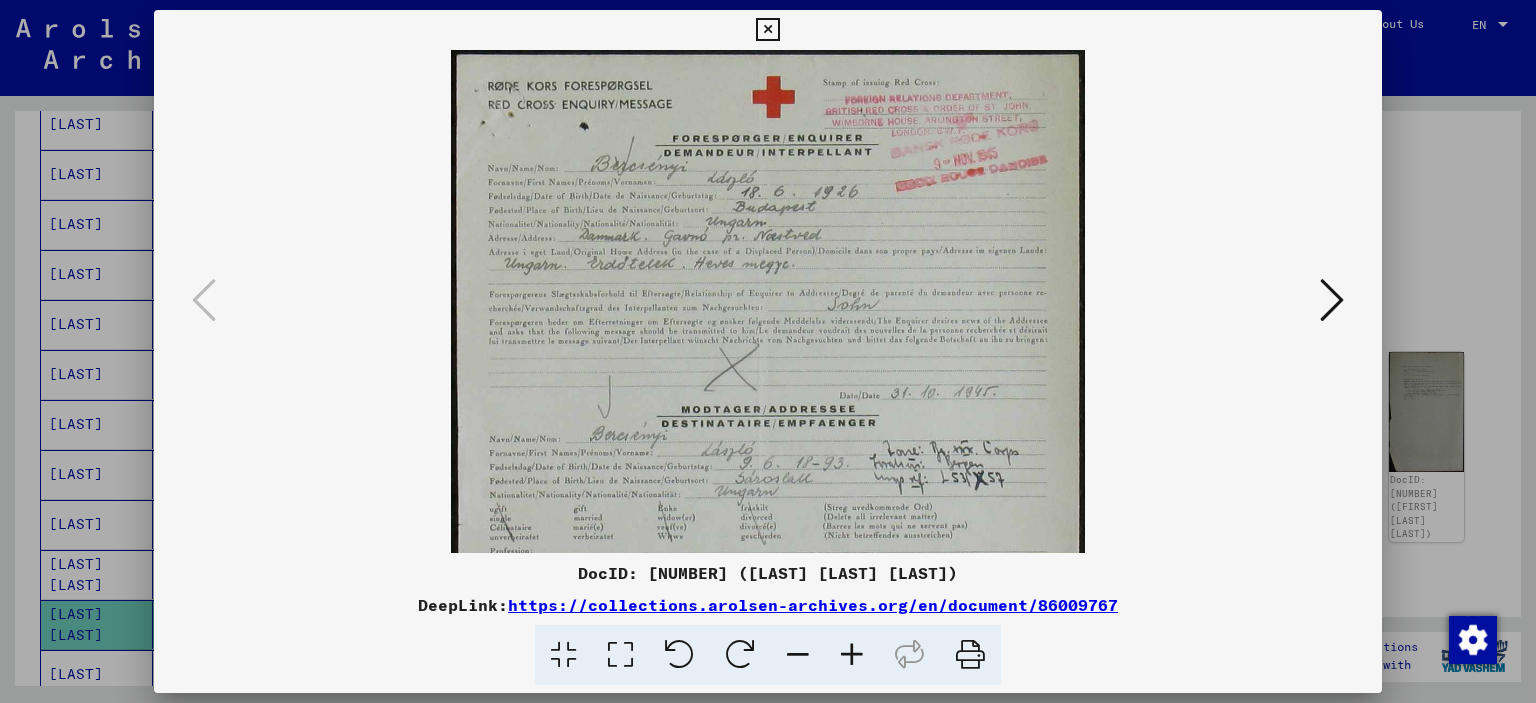click at bounding box center [852, 655] 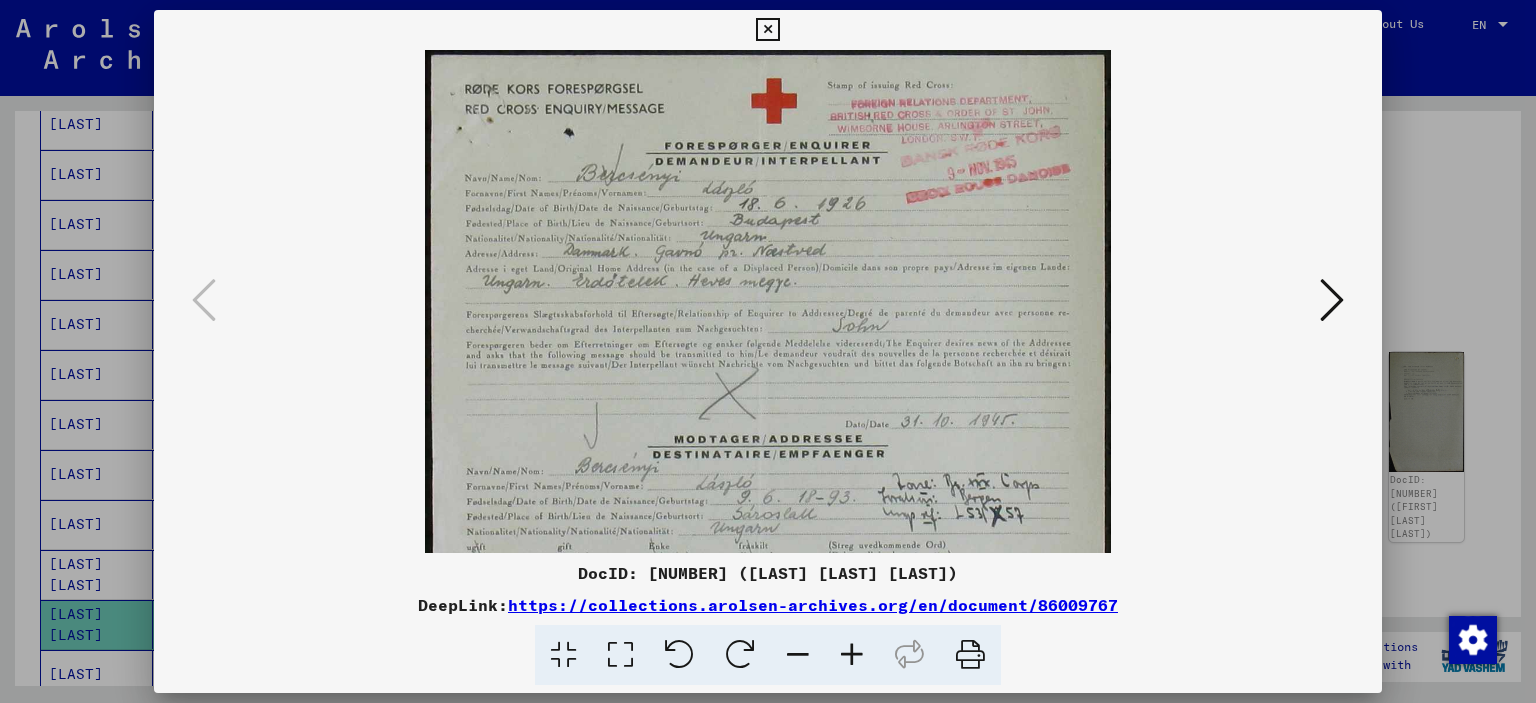 click at bounding box center [852, 655] 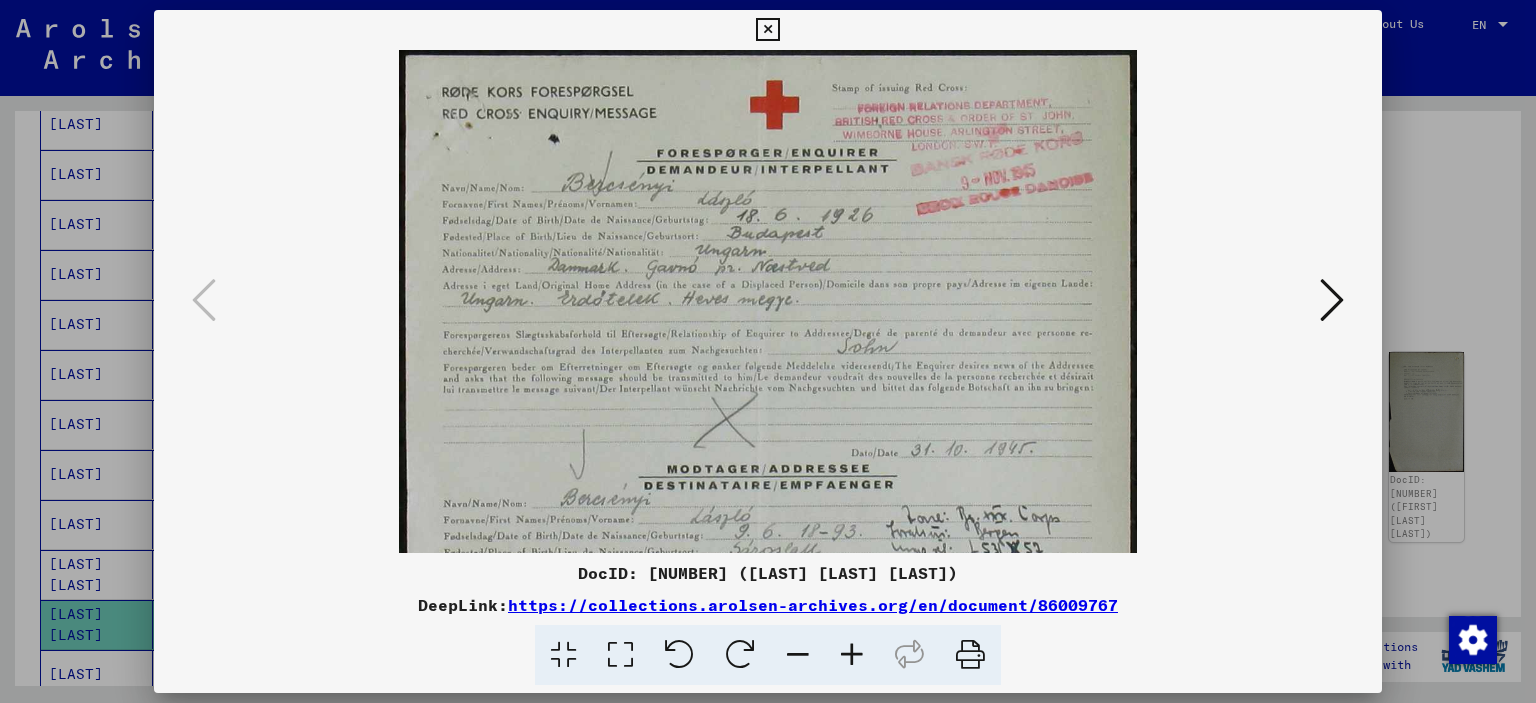 click at bounding box center [852, 655] 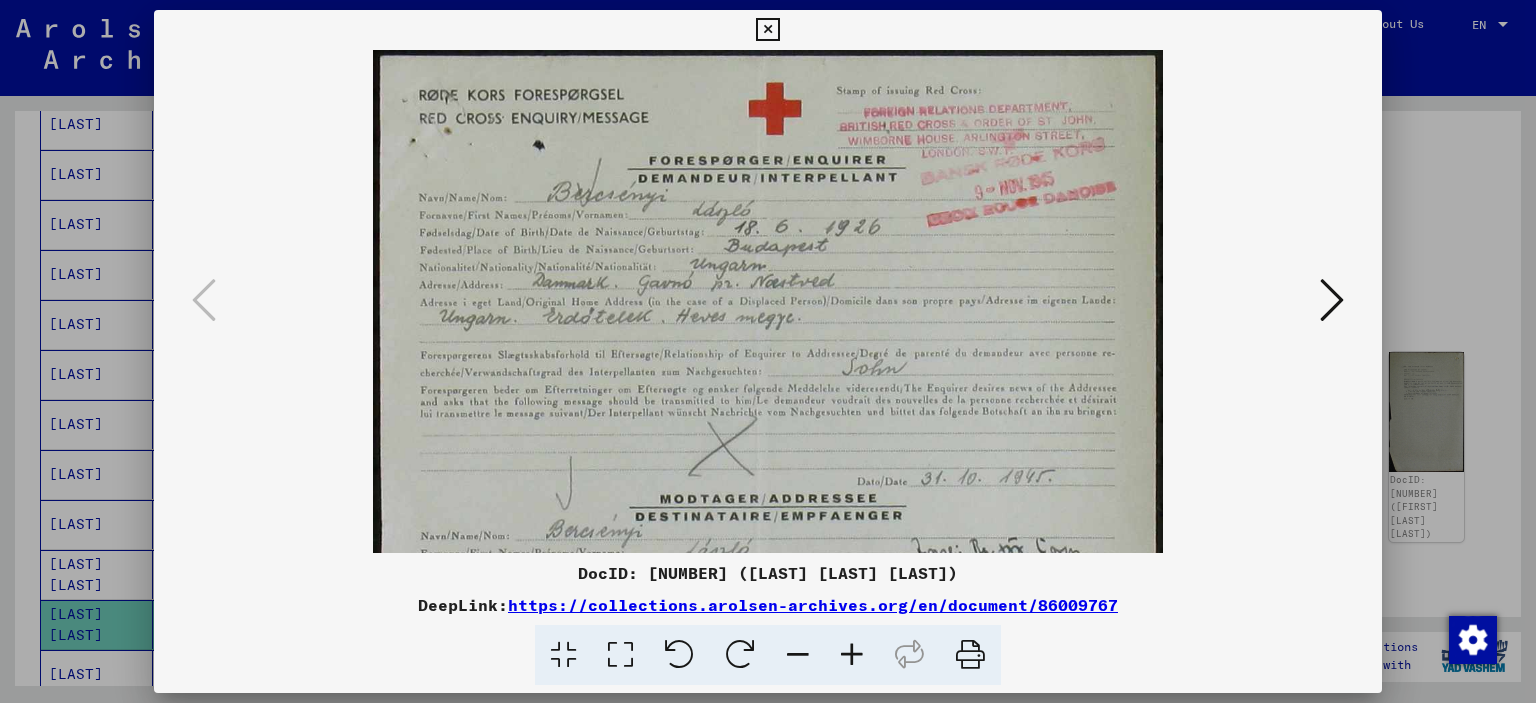 click at bounding box center (852, 655) 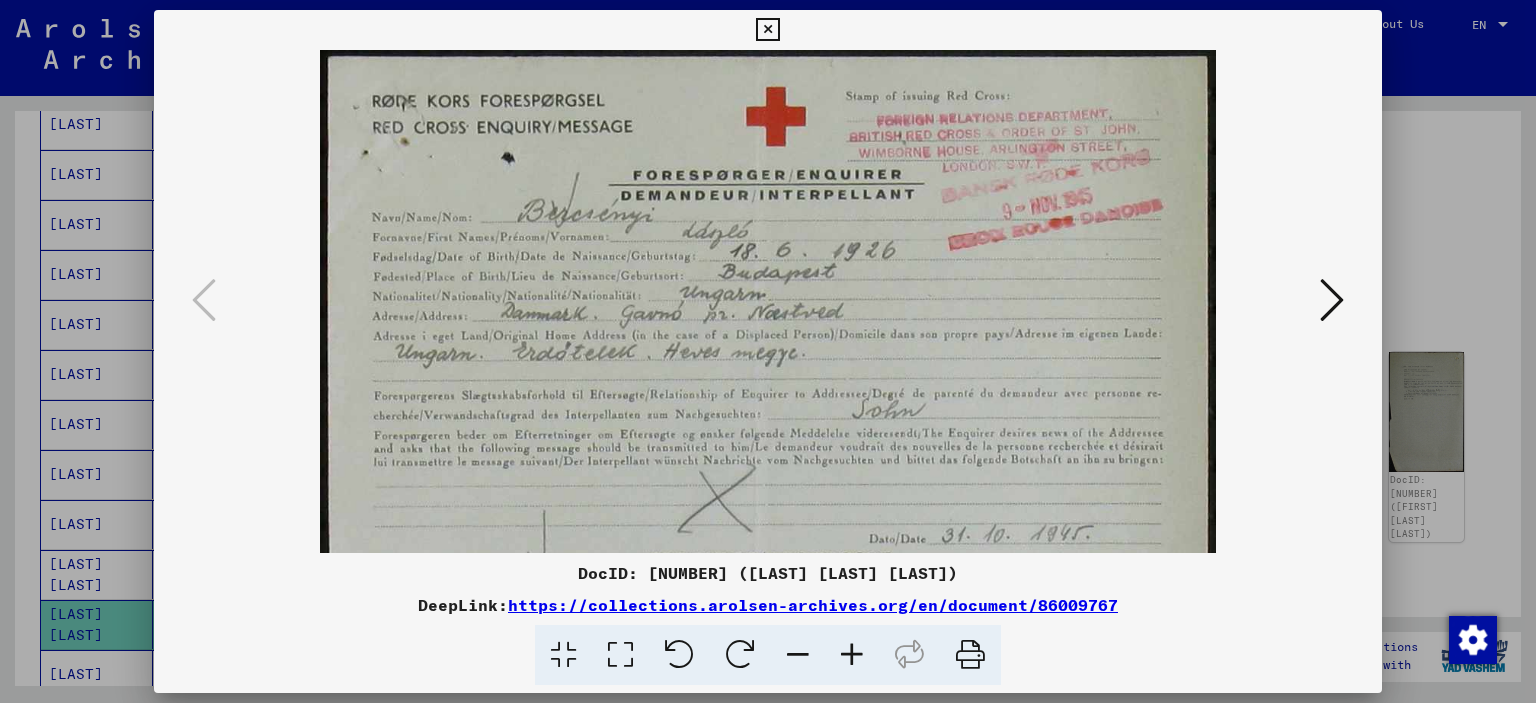 click at bounding box center [852, 655] 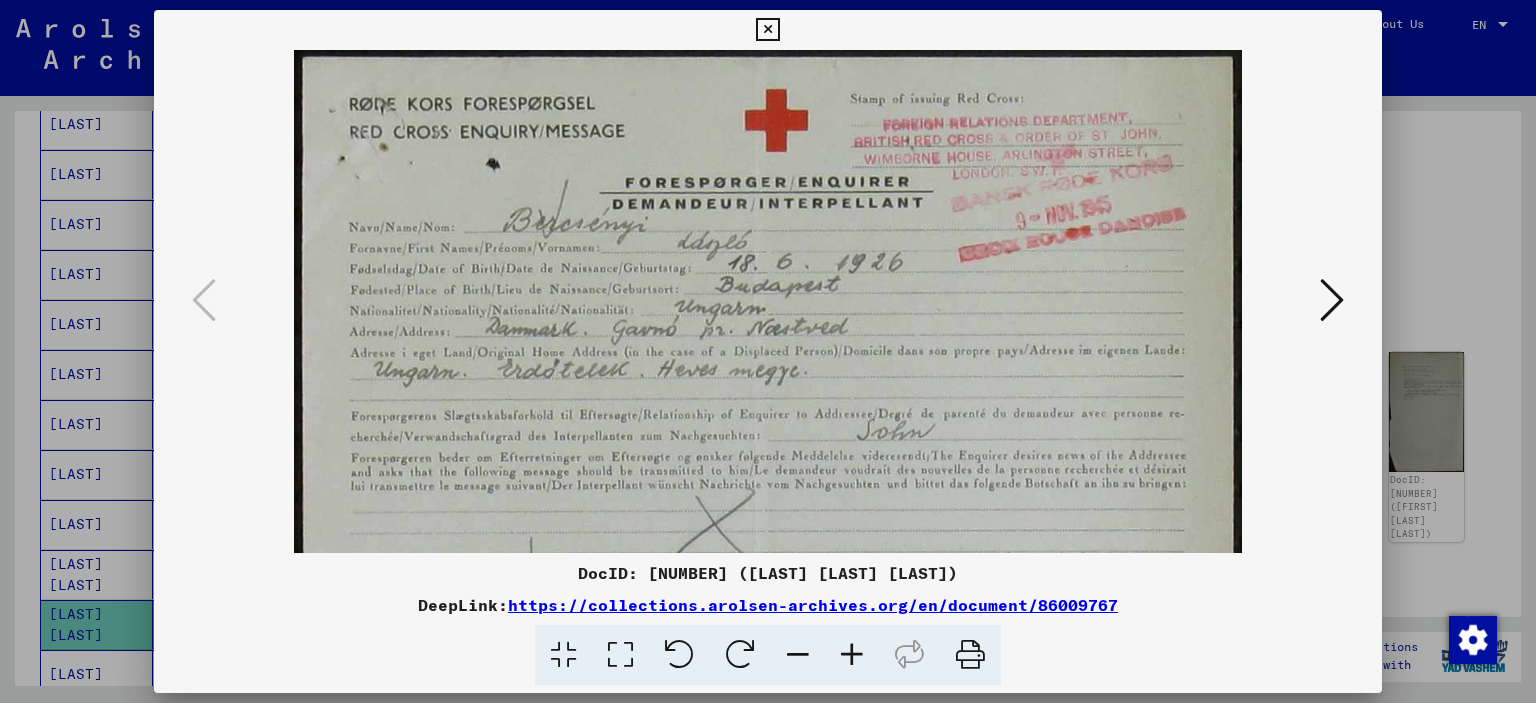 click at bounding box center (852, 655) 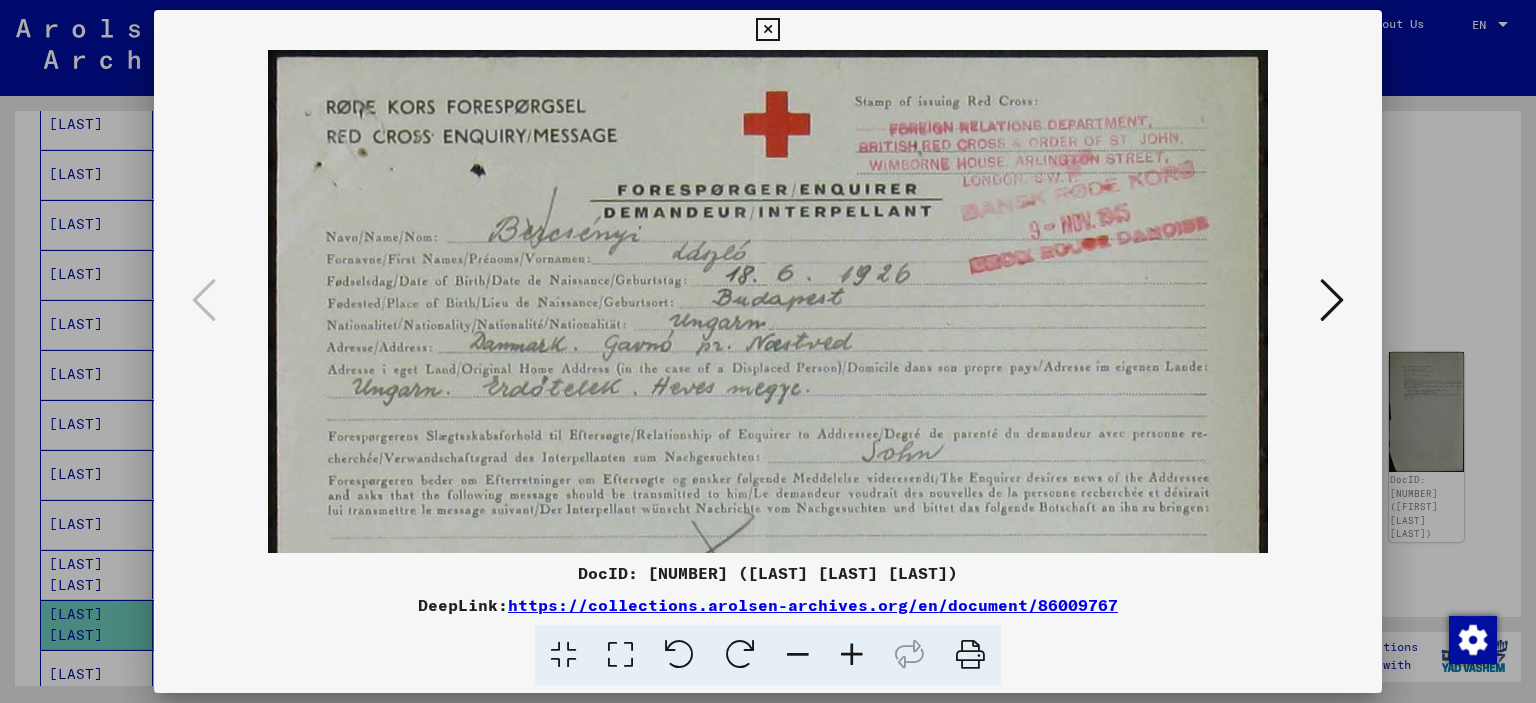 click at bounding box center (852, 655) 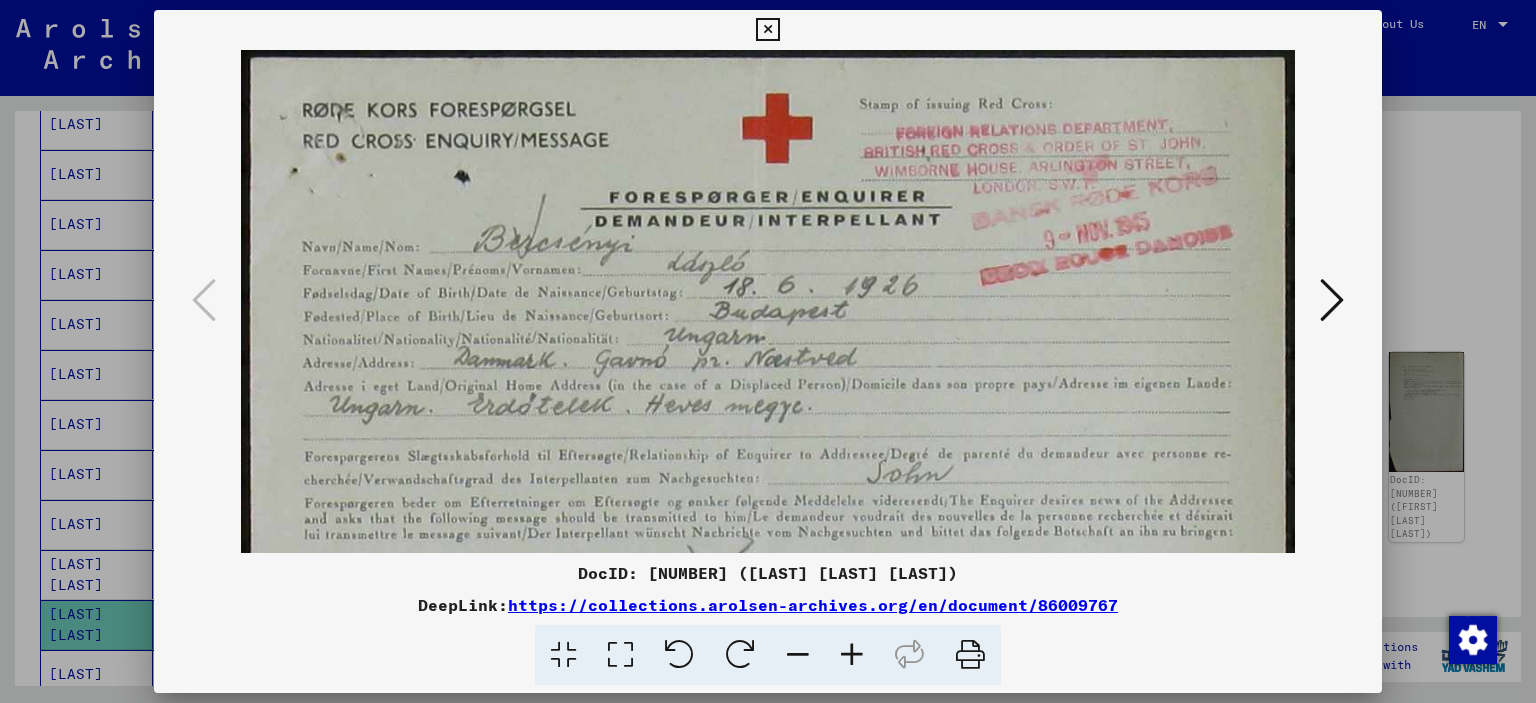 click at bounding box center (852, 655) 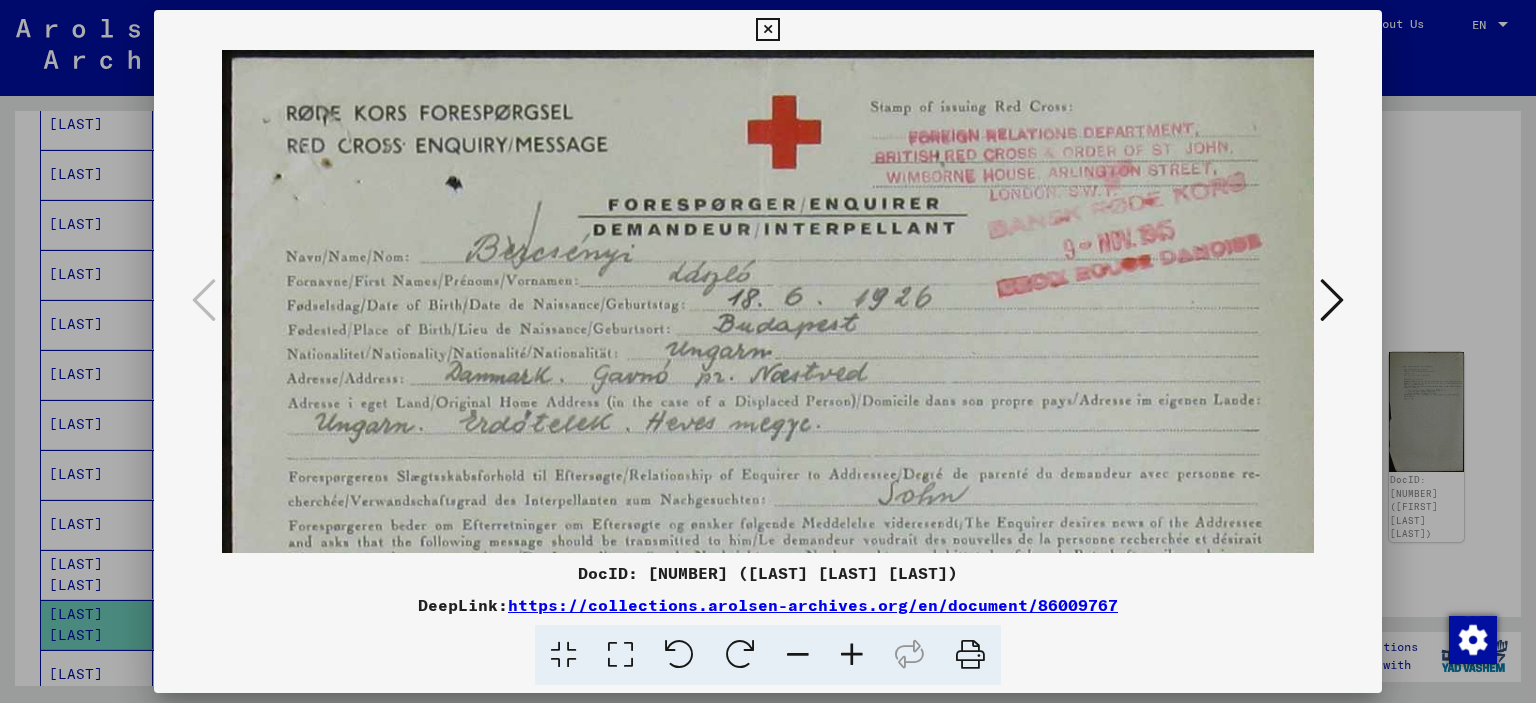 click at bounding box center (852, 655) 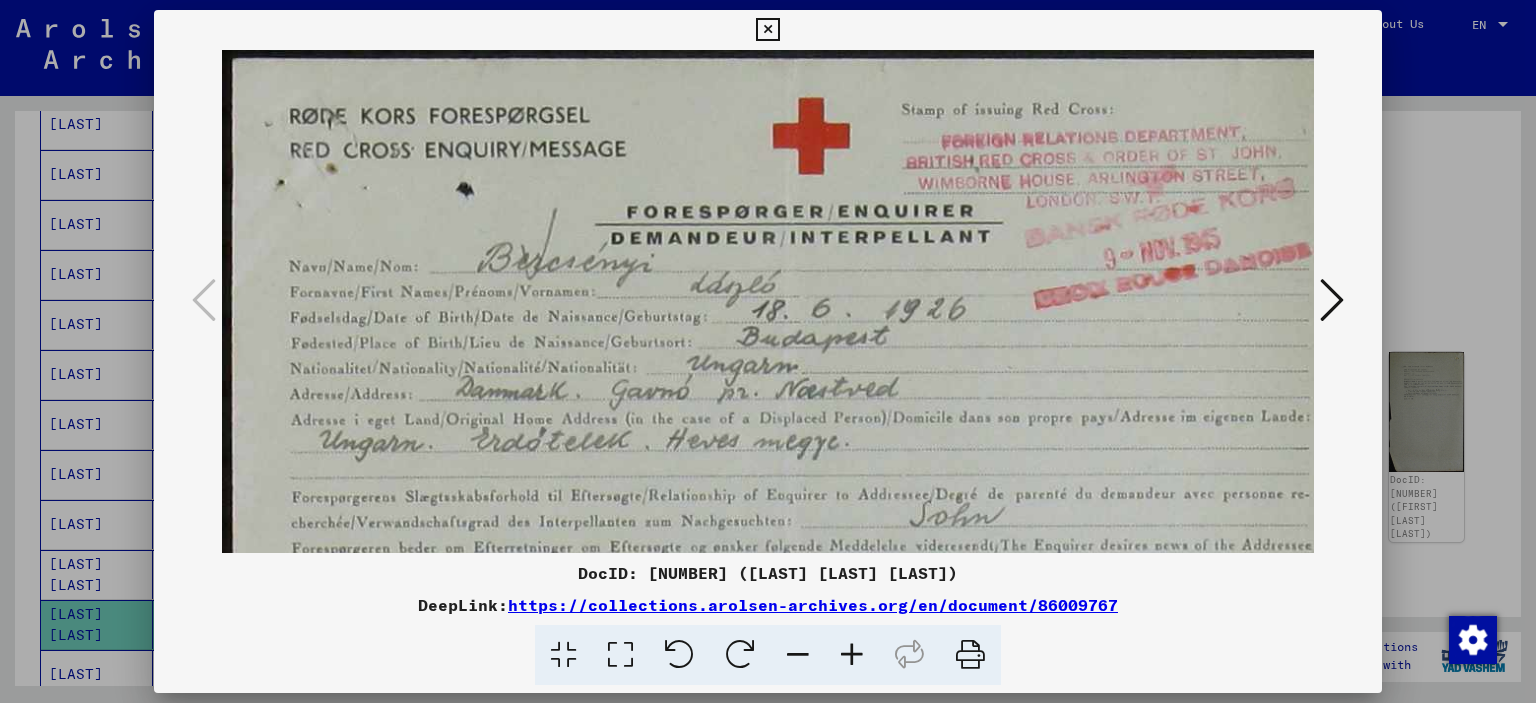 click at bounding box center [852, 655] 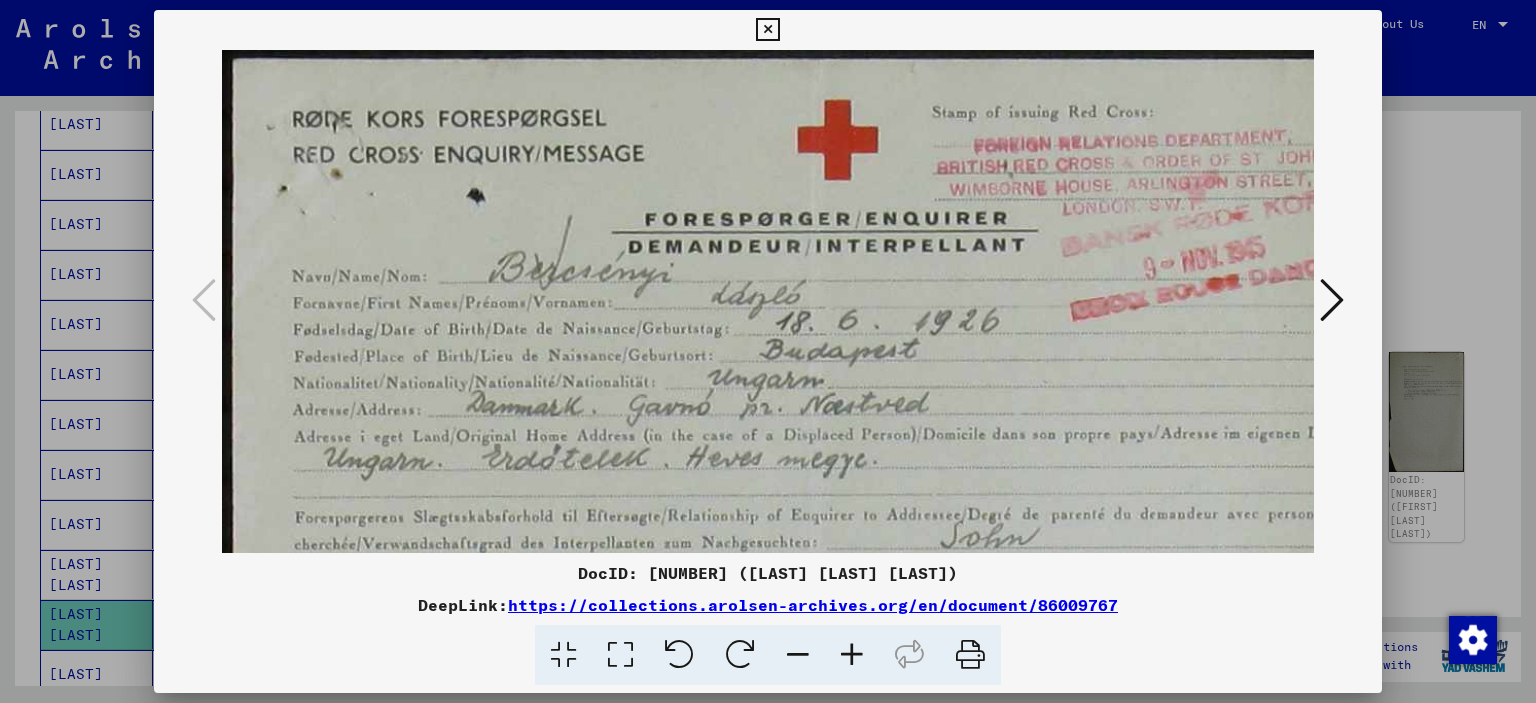 click at bounding box center (1332, 300) 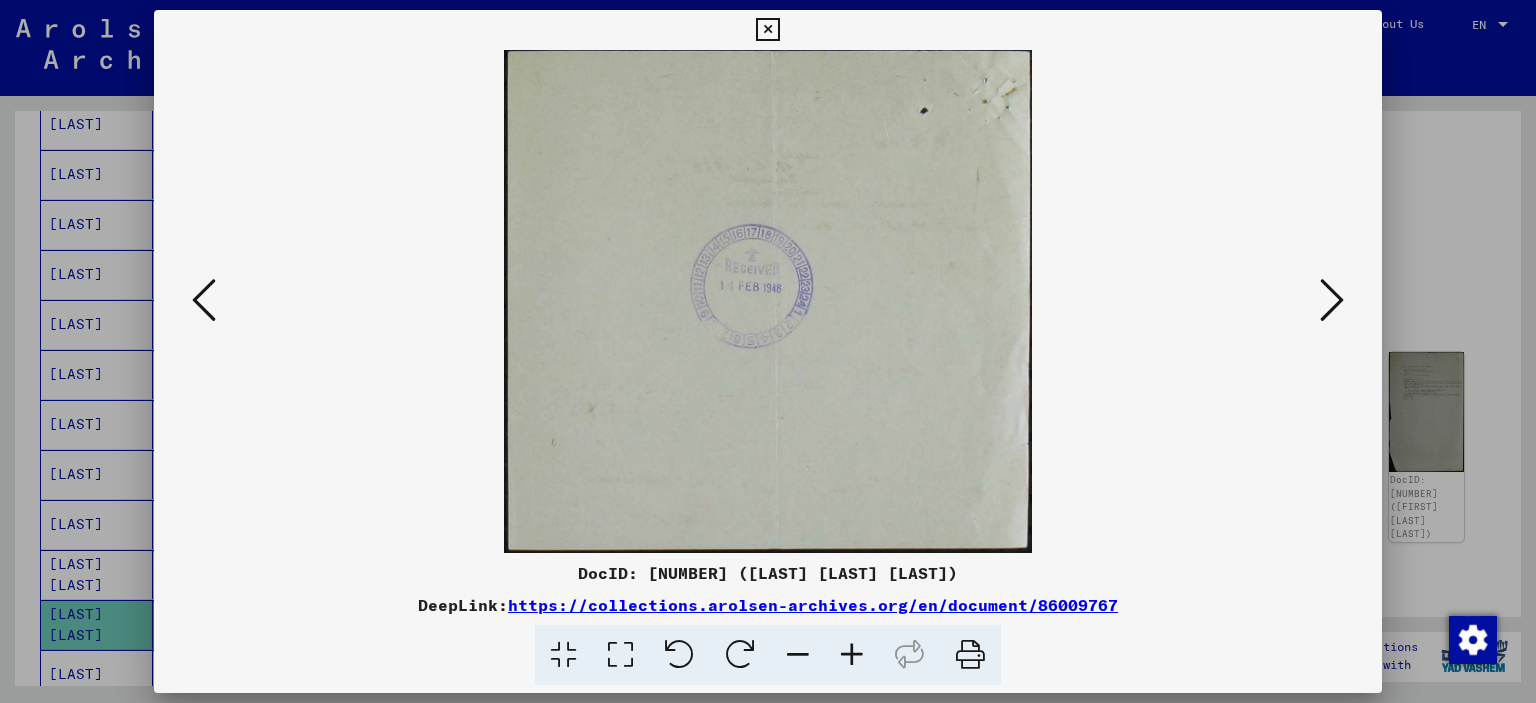 click at bounding box center (1332, 300) 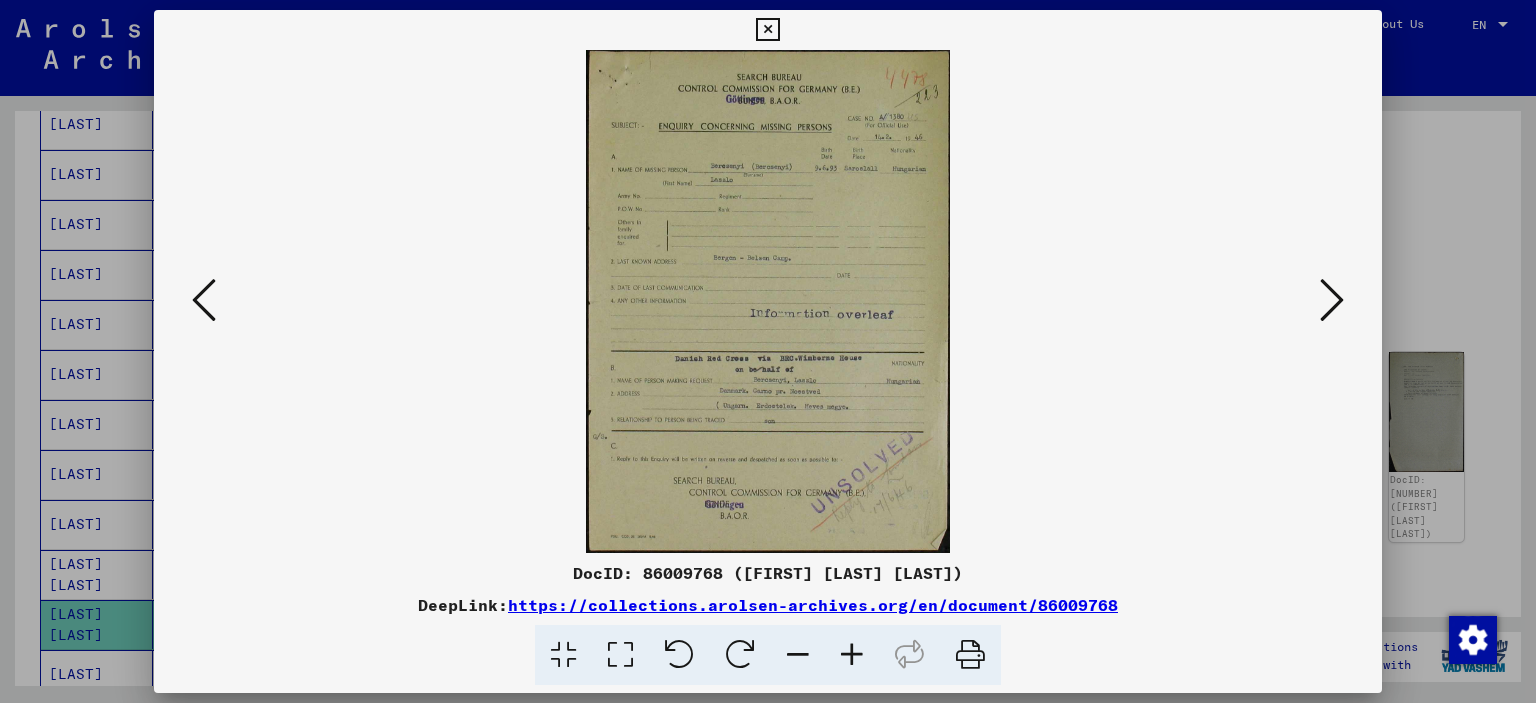 click at bounding box center (1332, 300) 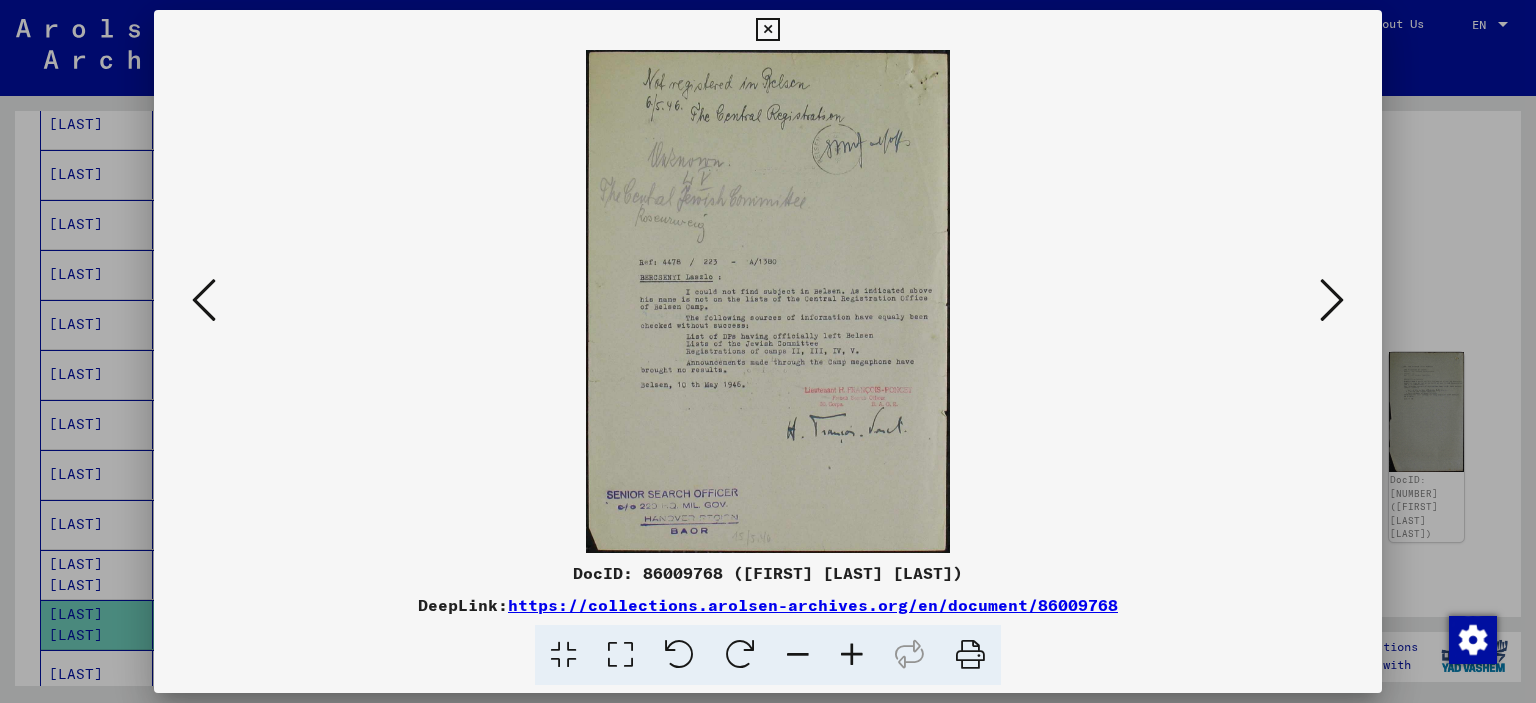 click at bounding box center [1332, 300] 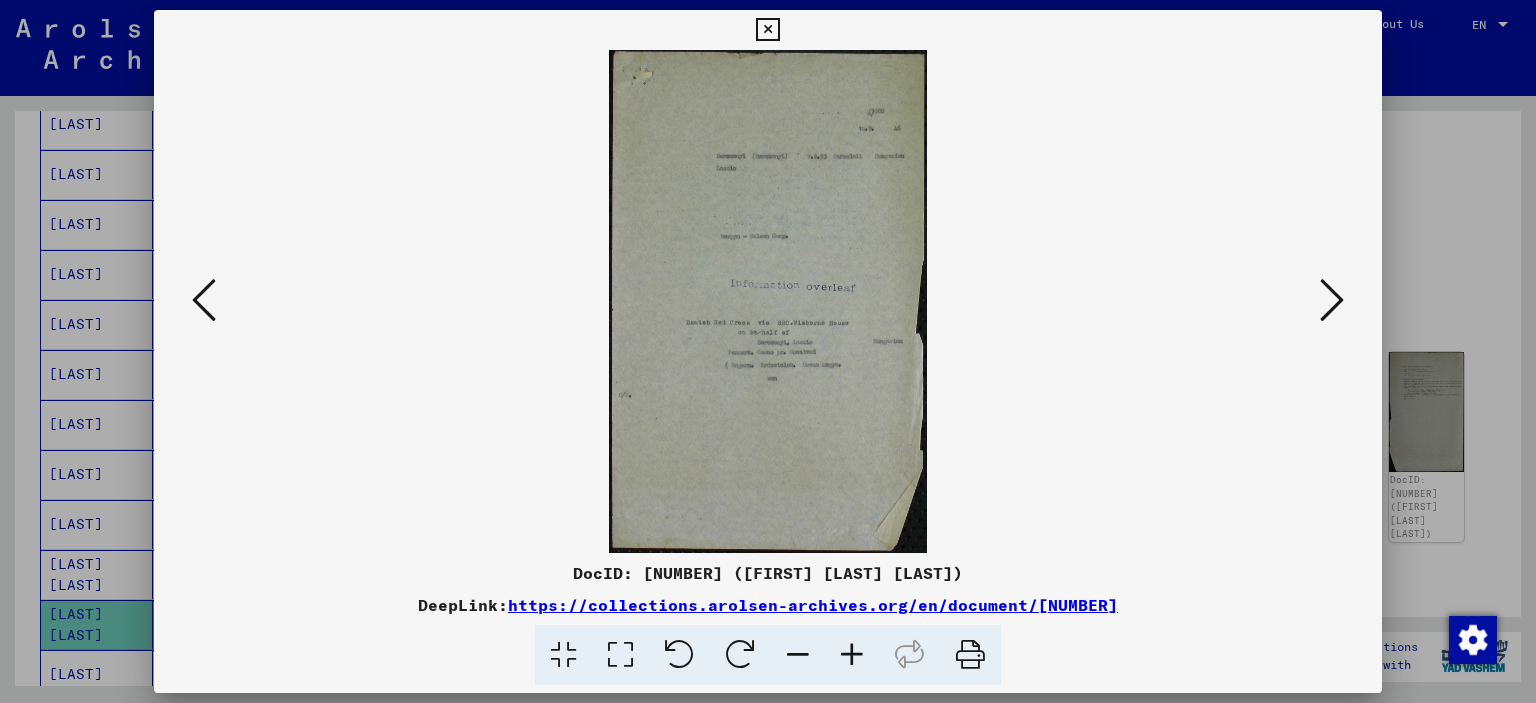 click at bounding box center [1332, 300] 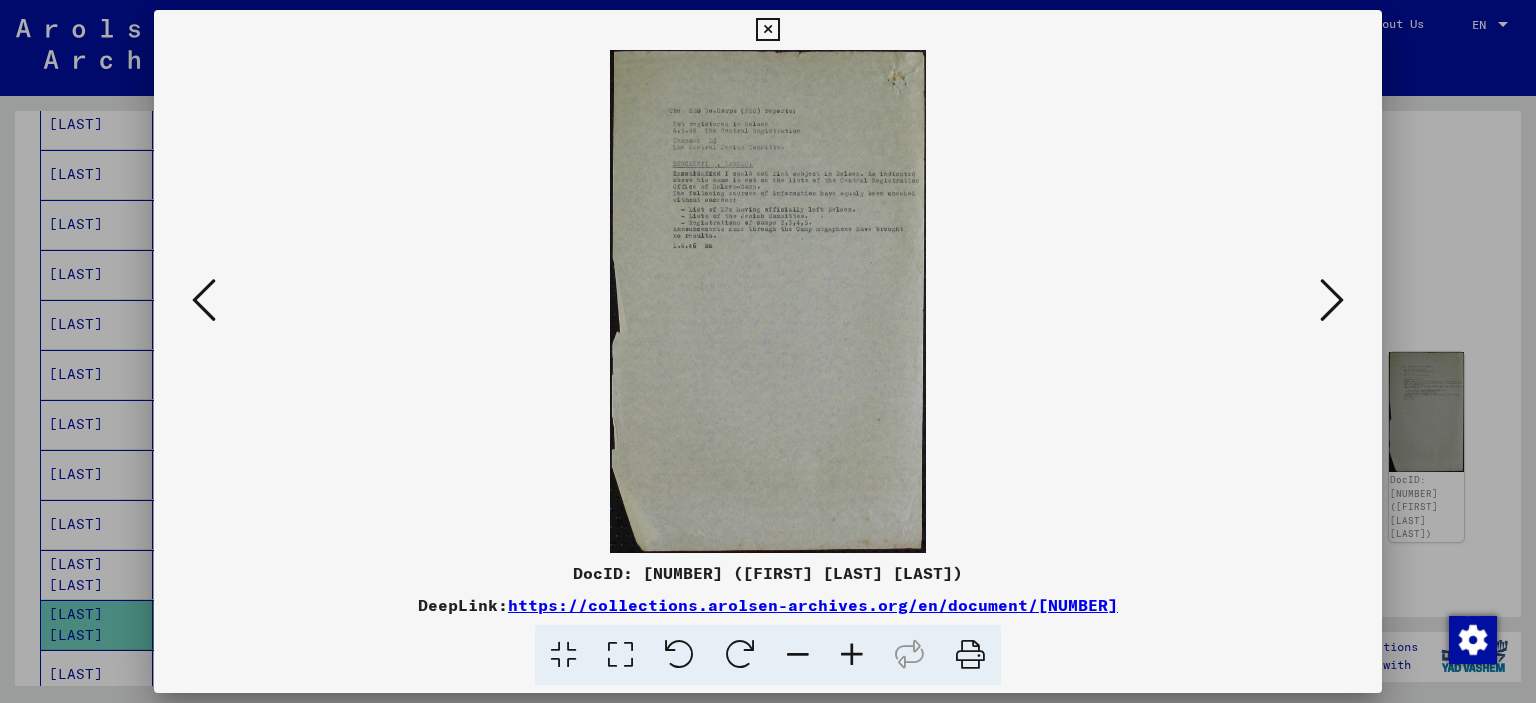 click at bounding box center [768, 351] 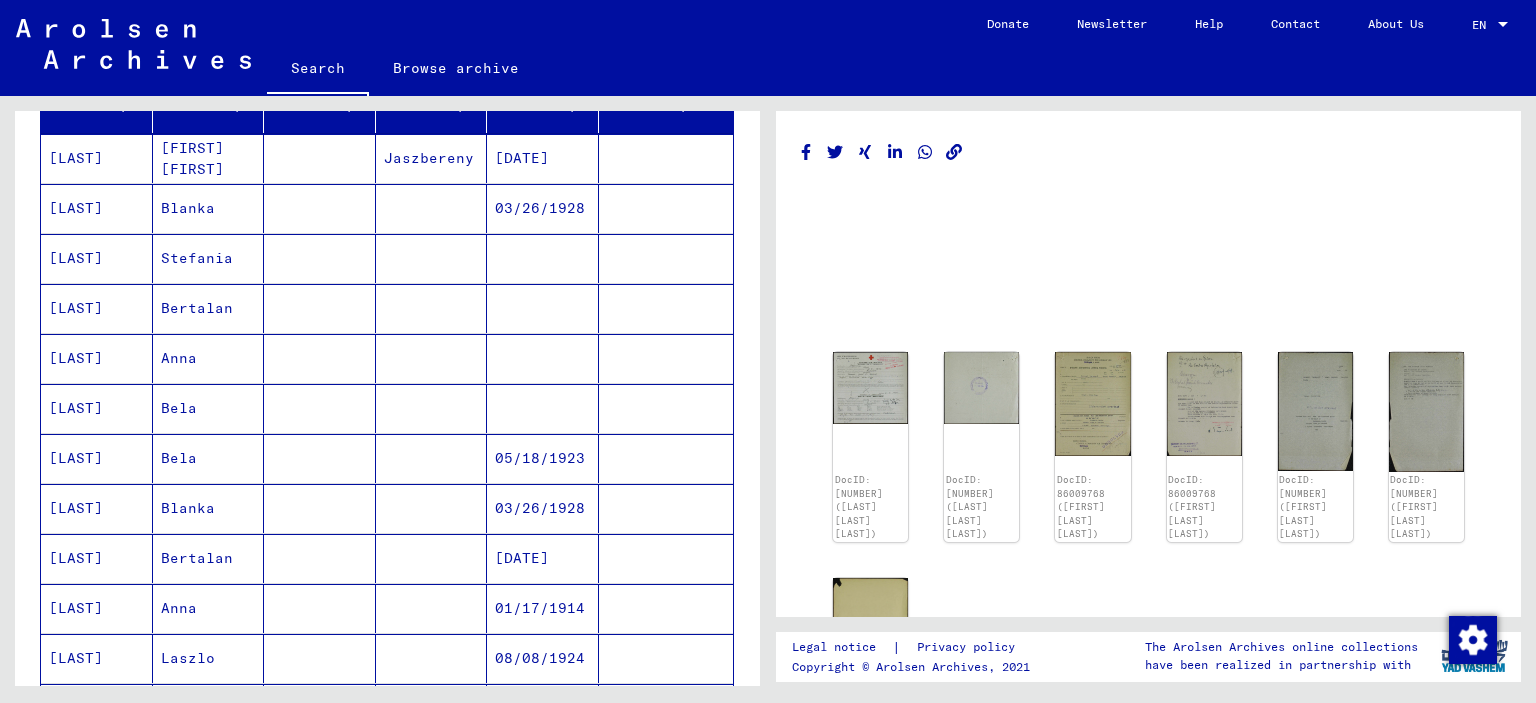 scroll, scrollTop: 305, scrollLeft: 0, axis: vertical 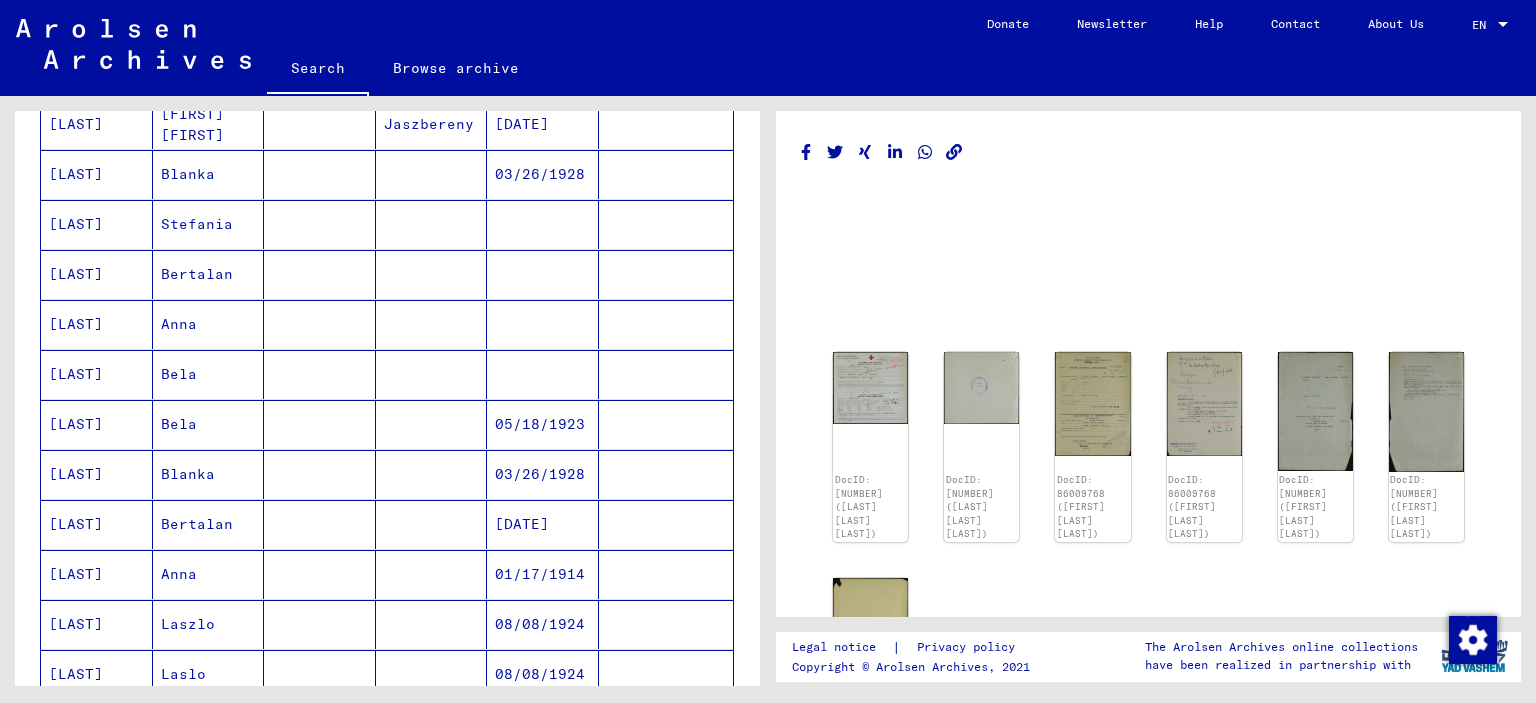 click on "[DATE]" at bounding box center (543, 574) 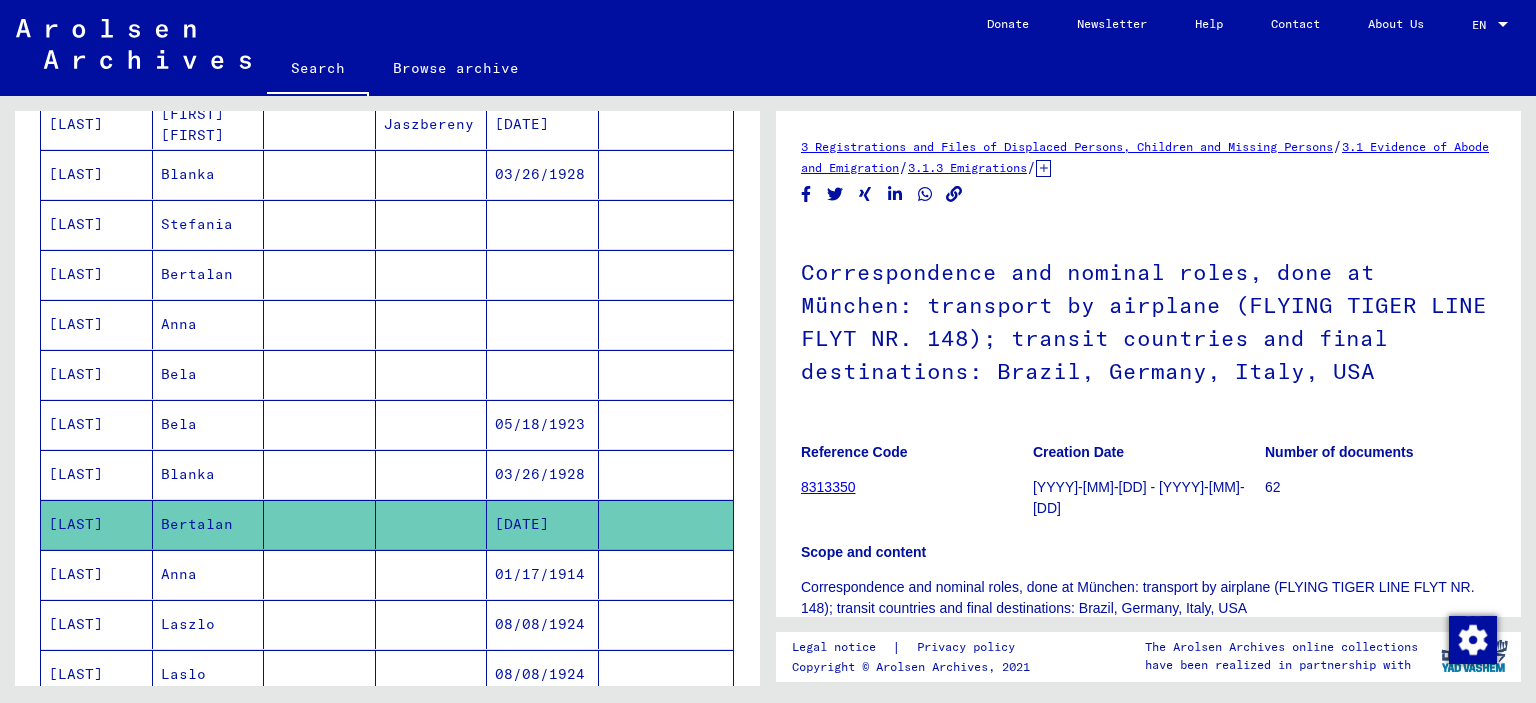 scroll, scrollTop: 0, scrollLeft: 0, axis: both 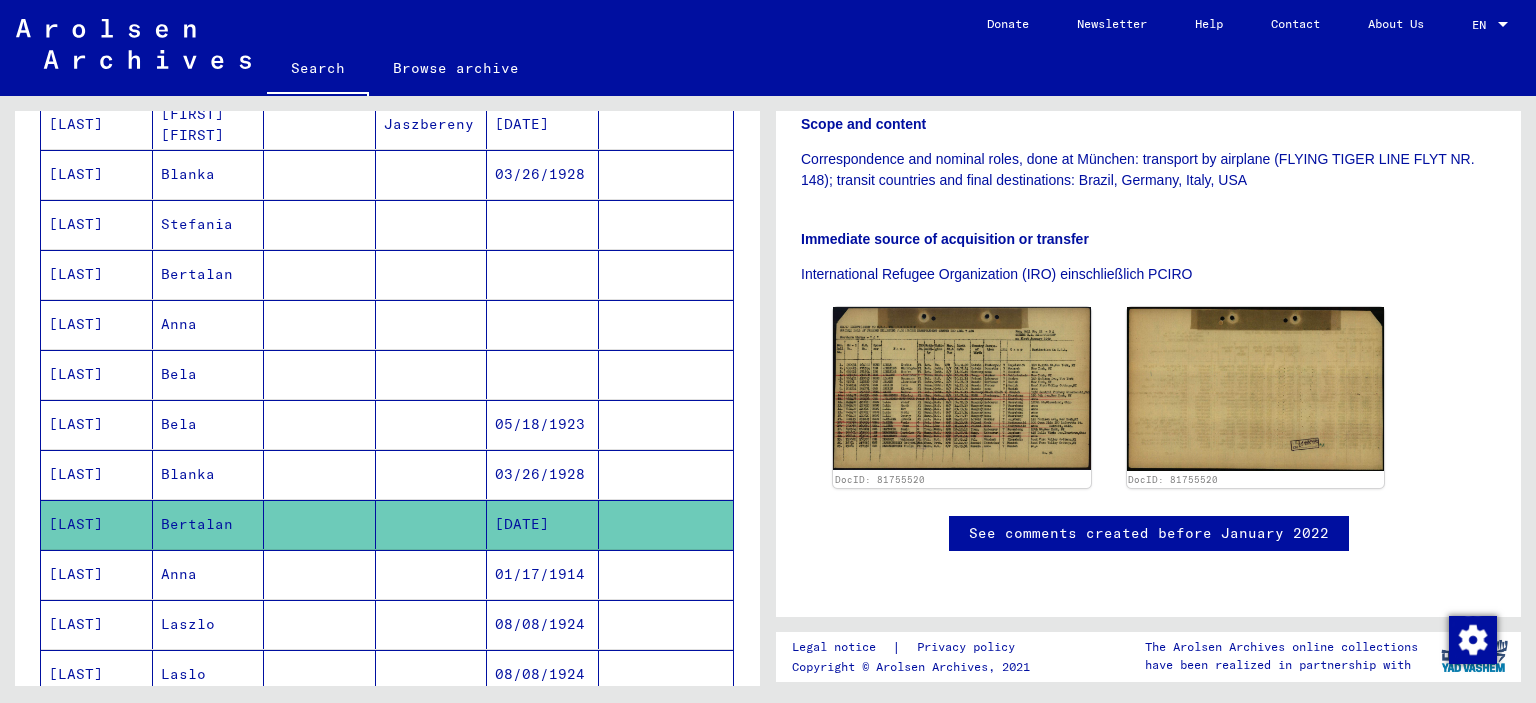 click on "01/17/1914" at bounding box center (543, 624) 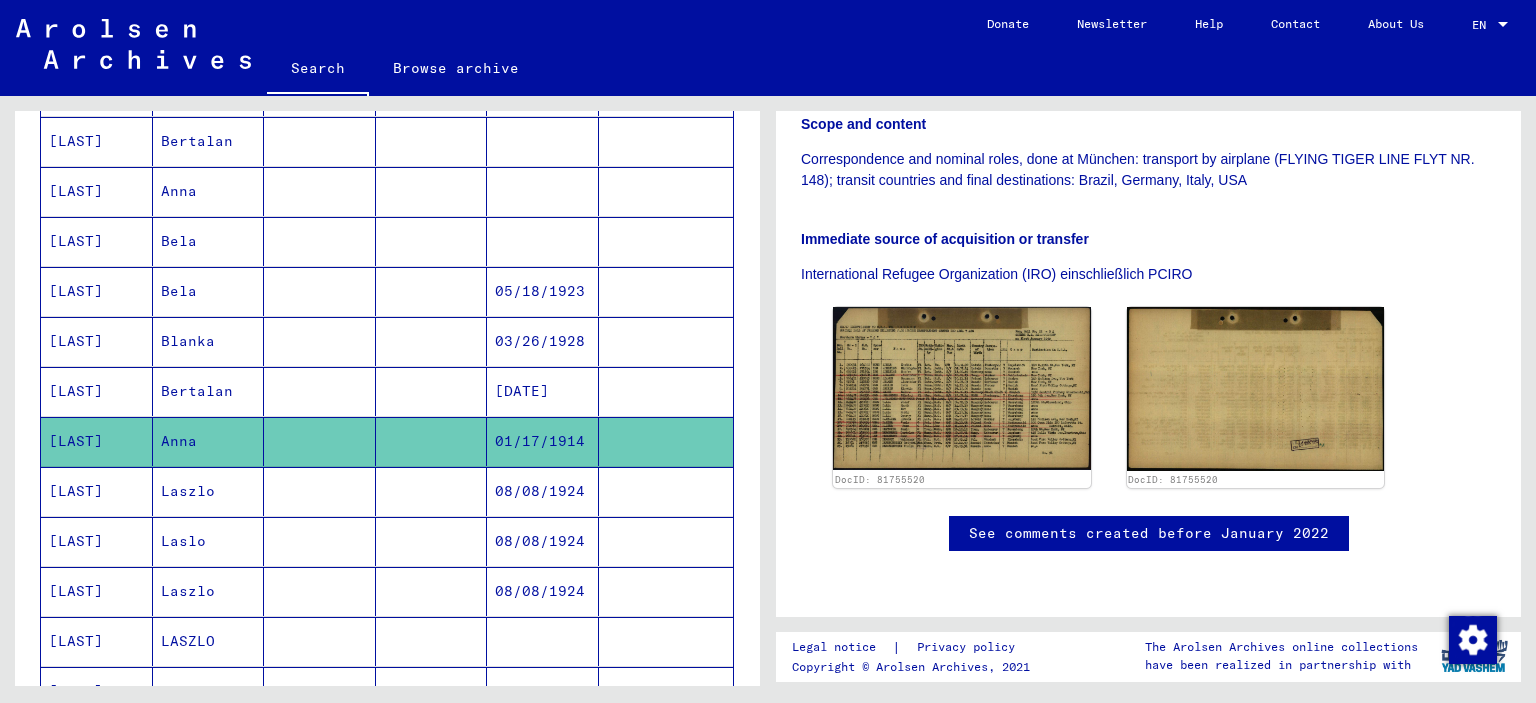 scroll, scrollTop: 605, scrollLeft: 0, axis: vertical 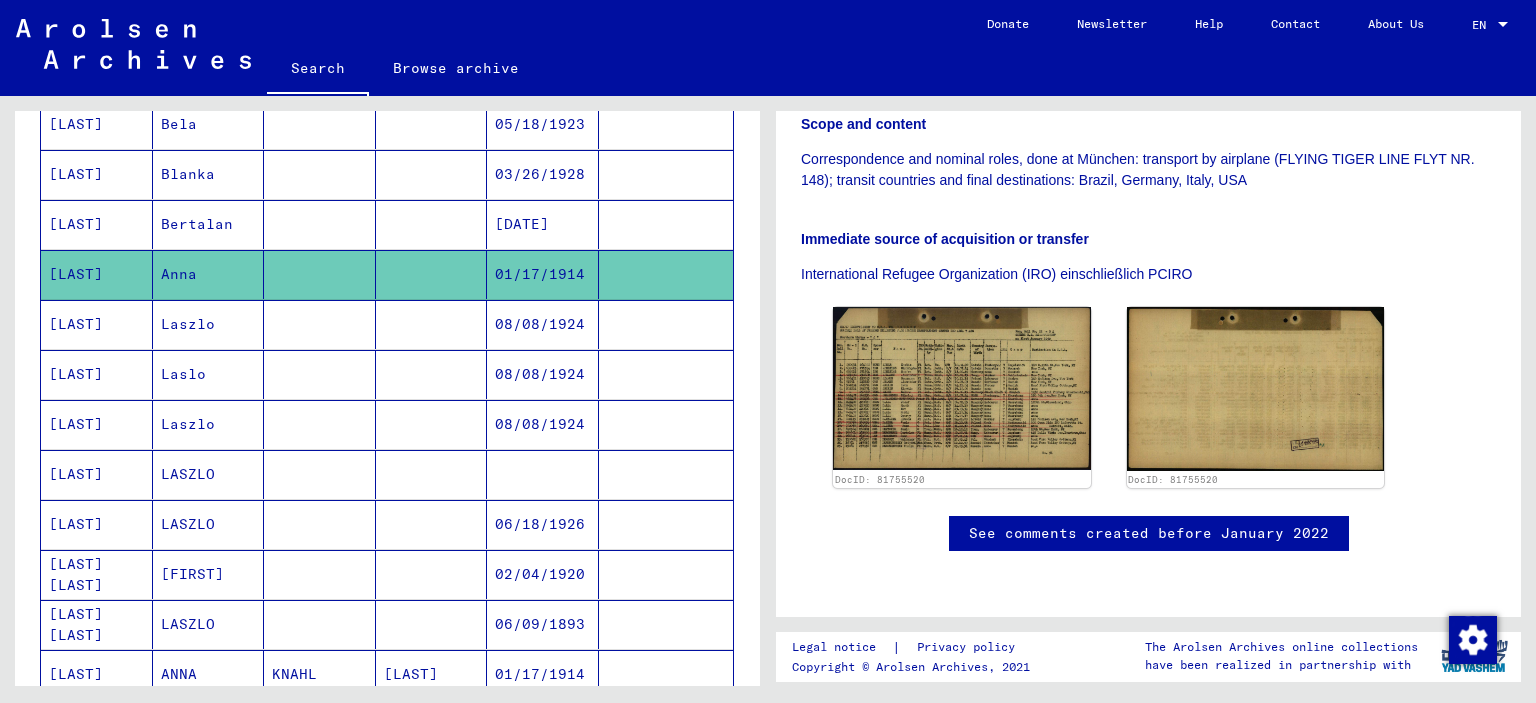 click on "02/04/1920" at bounding box center [543, 624] 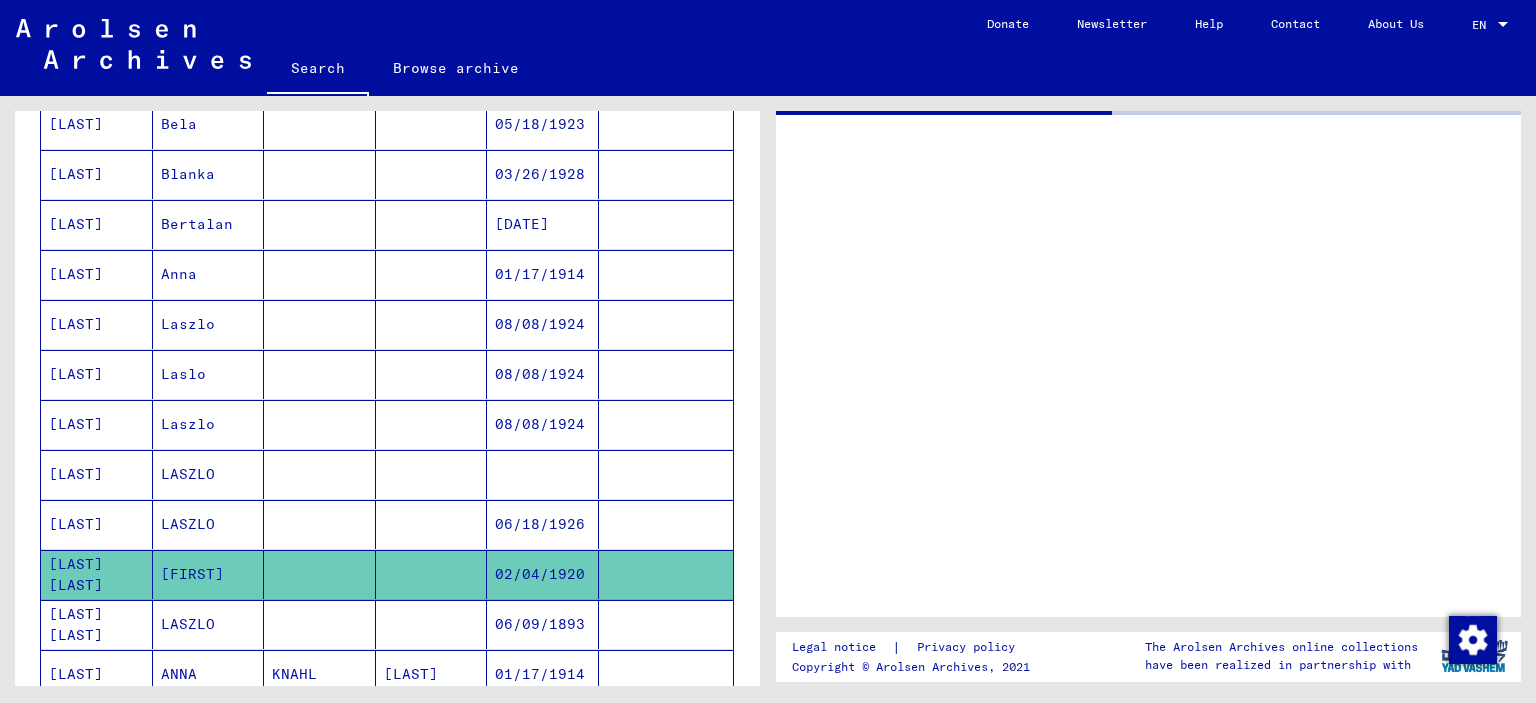 scroll, scrollTop: 0, scrollLeft: 0, axis: both 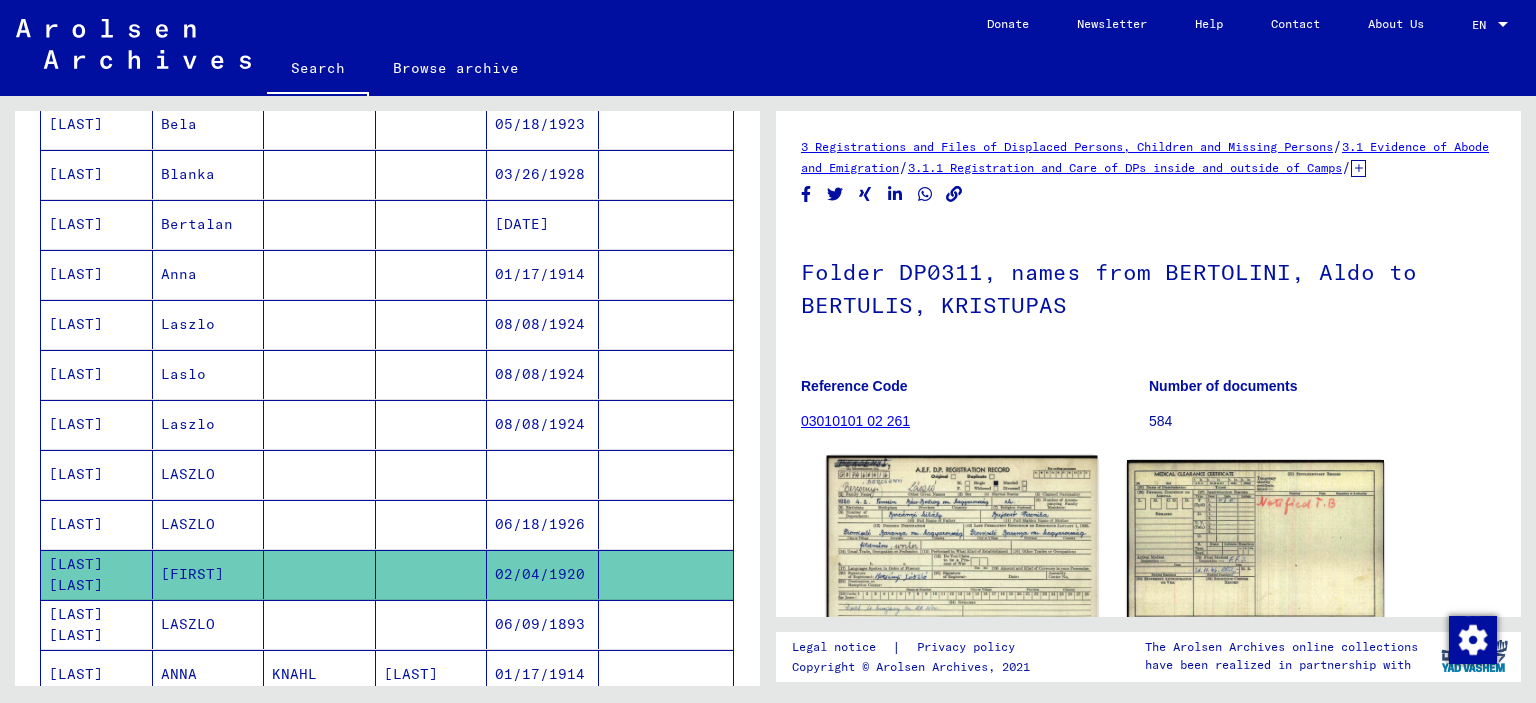 click 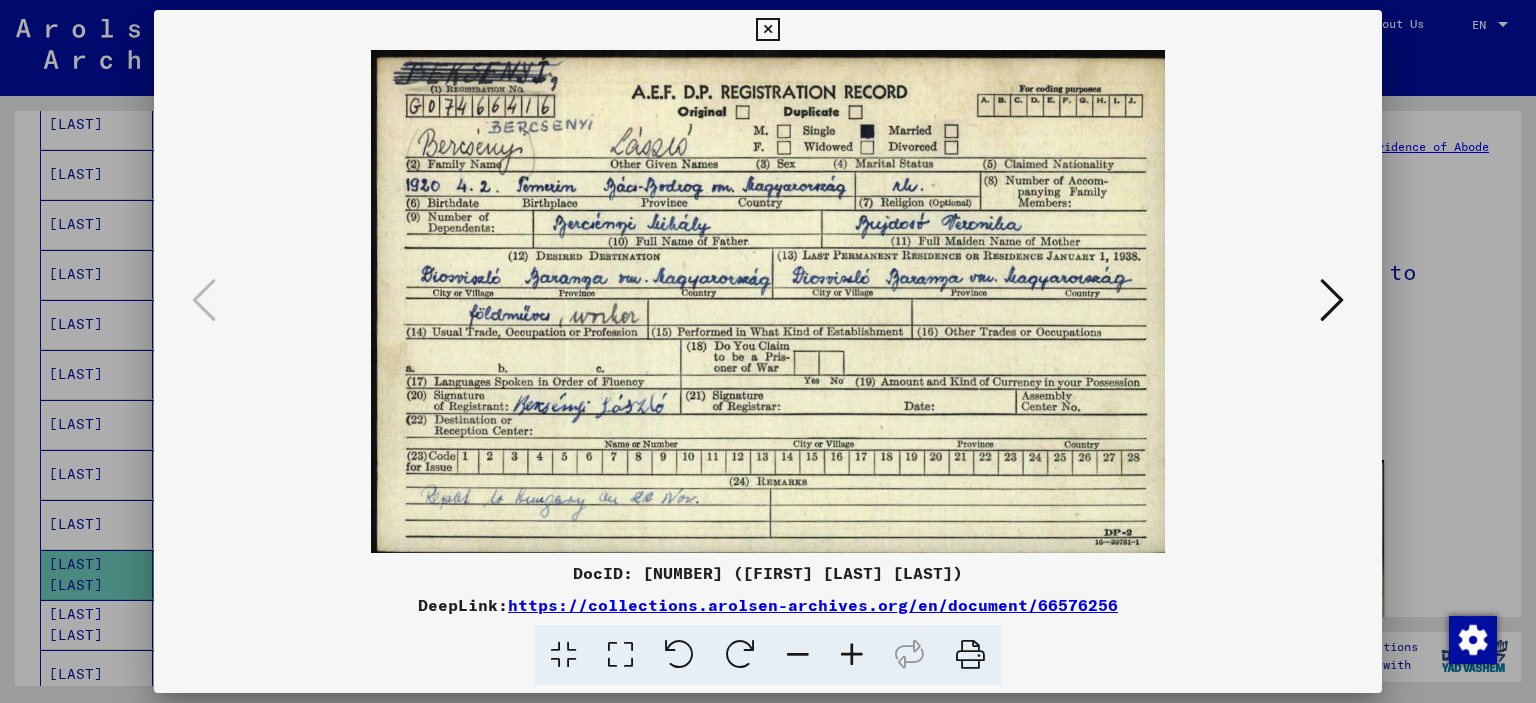 click at bounding box center (852, 655) 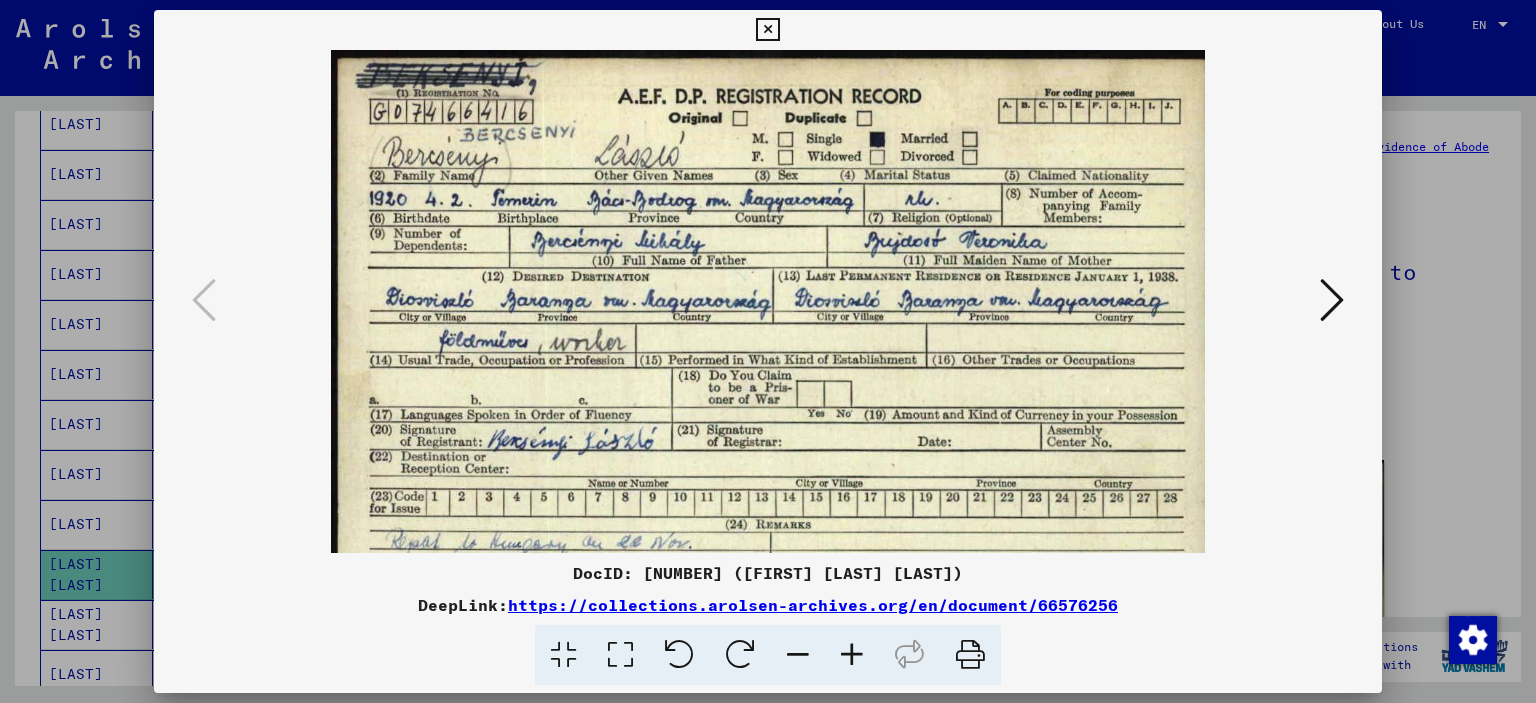 click at bounding box center (852, 655) 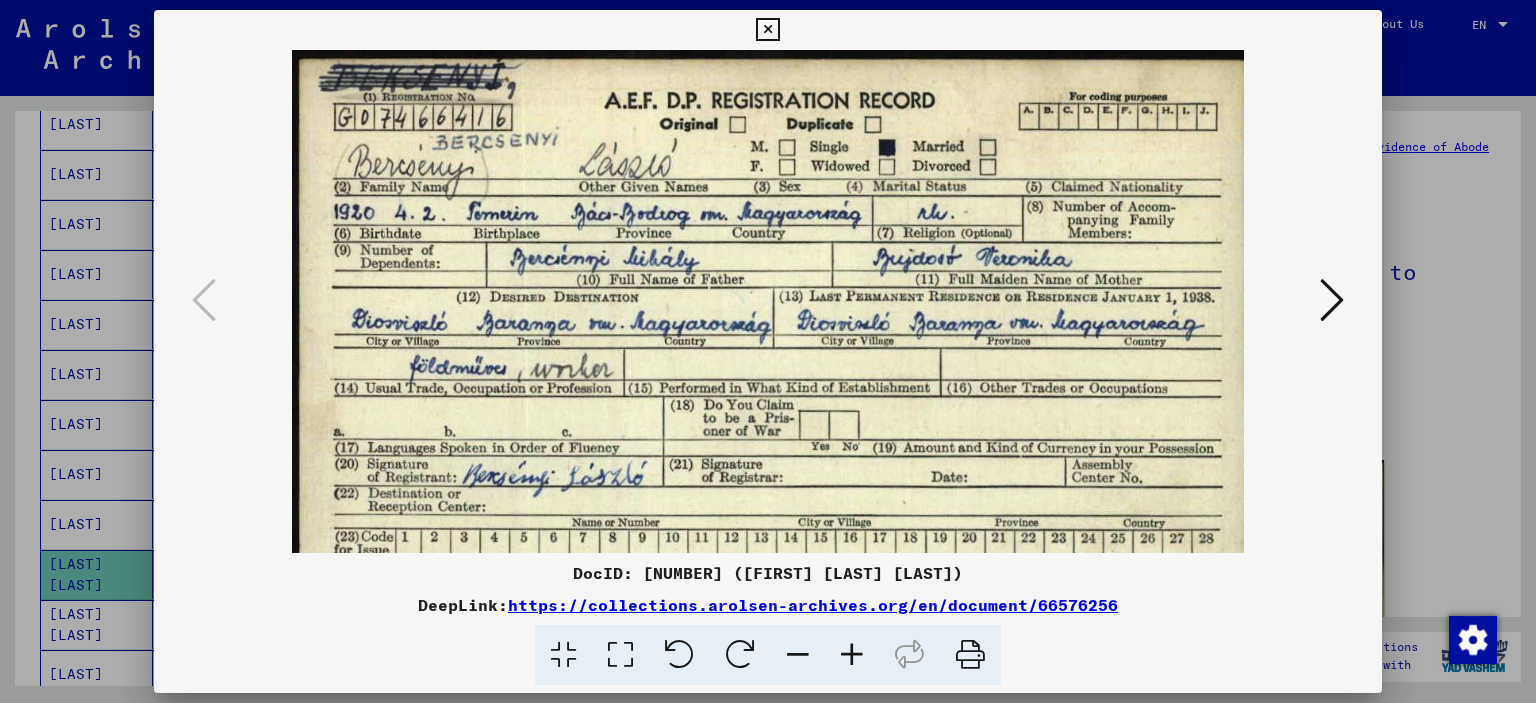 click at bounding box center (852, 655) 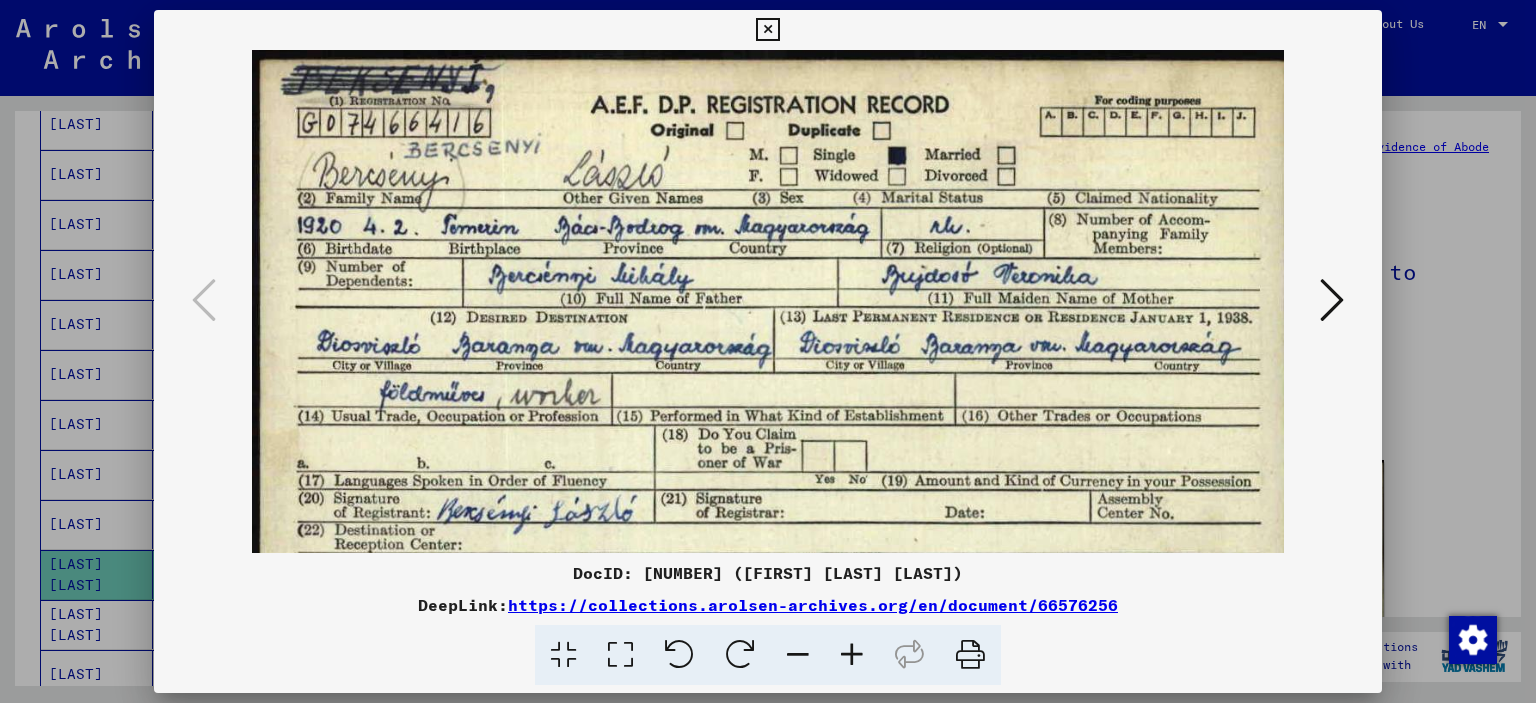 click at bounding box center [852, 655] 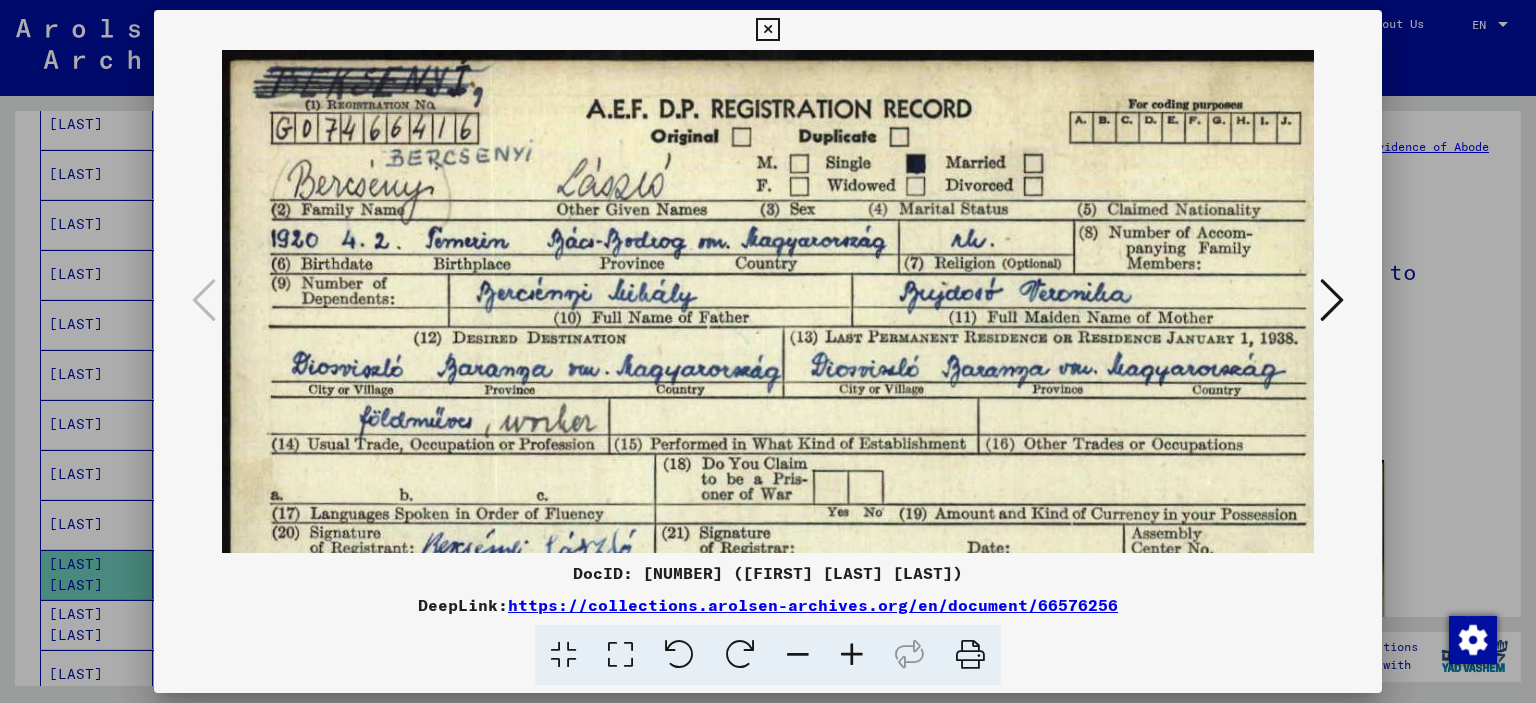 click at bounding box center (852, 655) 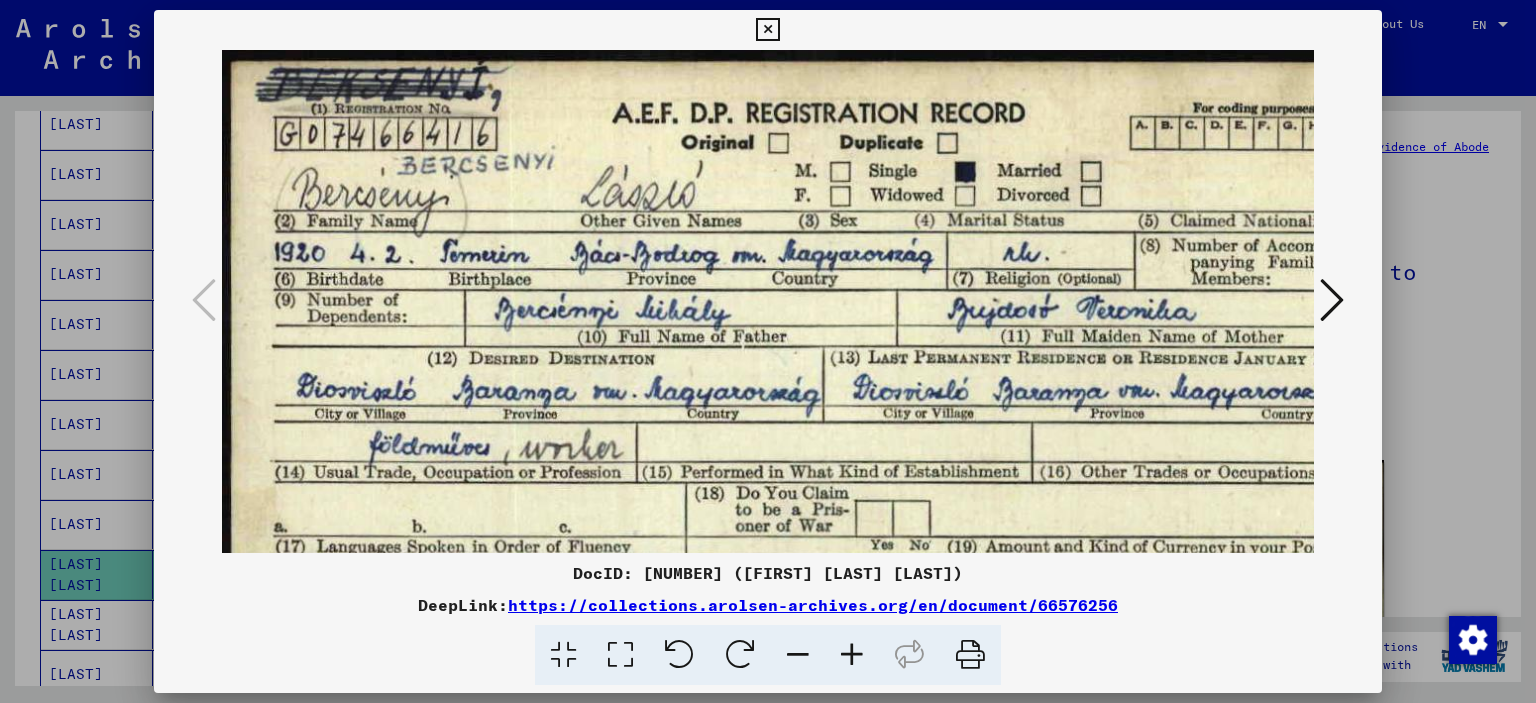 click at bounding box center [852, 655] 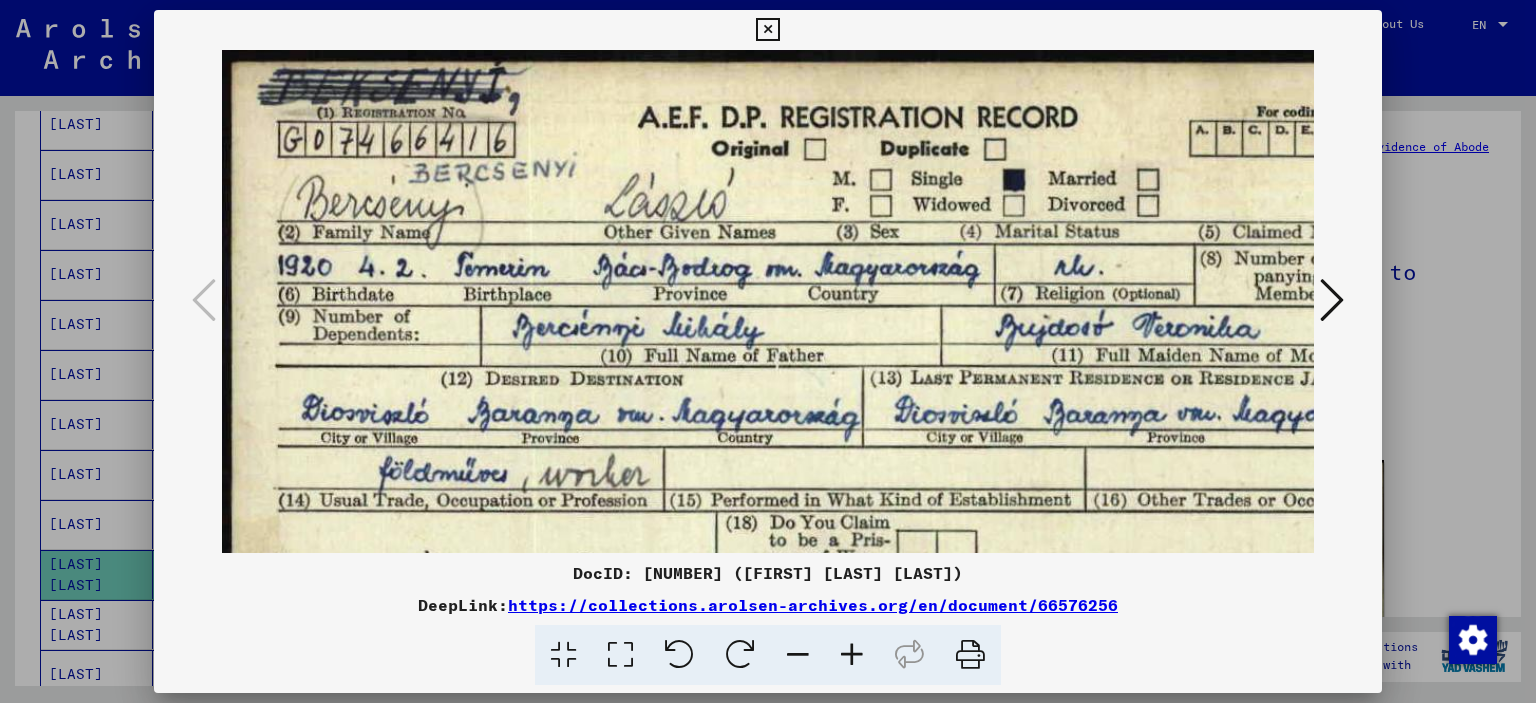 click at bounding box center [768, 351] 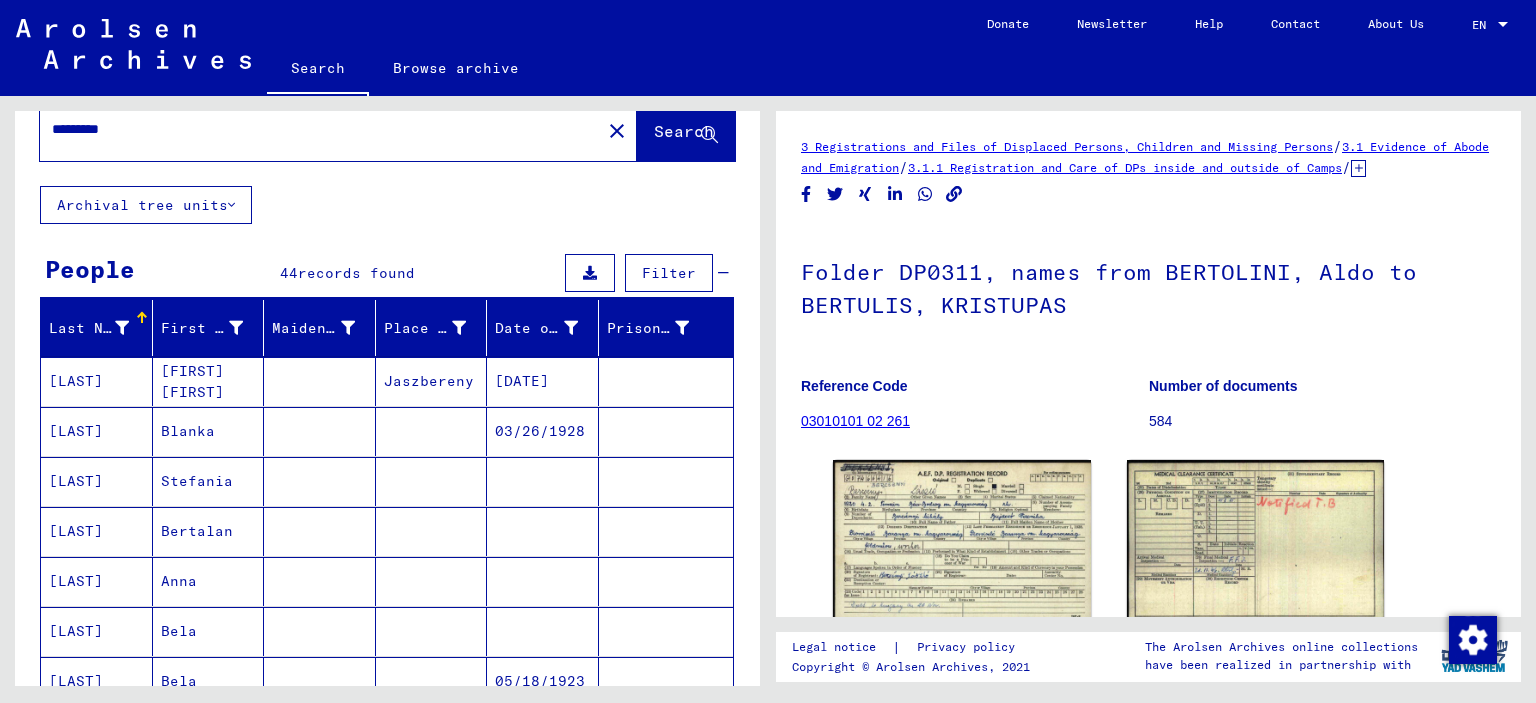 scroll, scrollTop: 0, scrollLeft: 0, axis: both 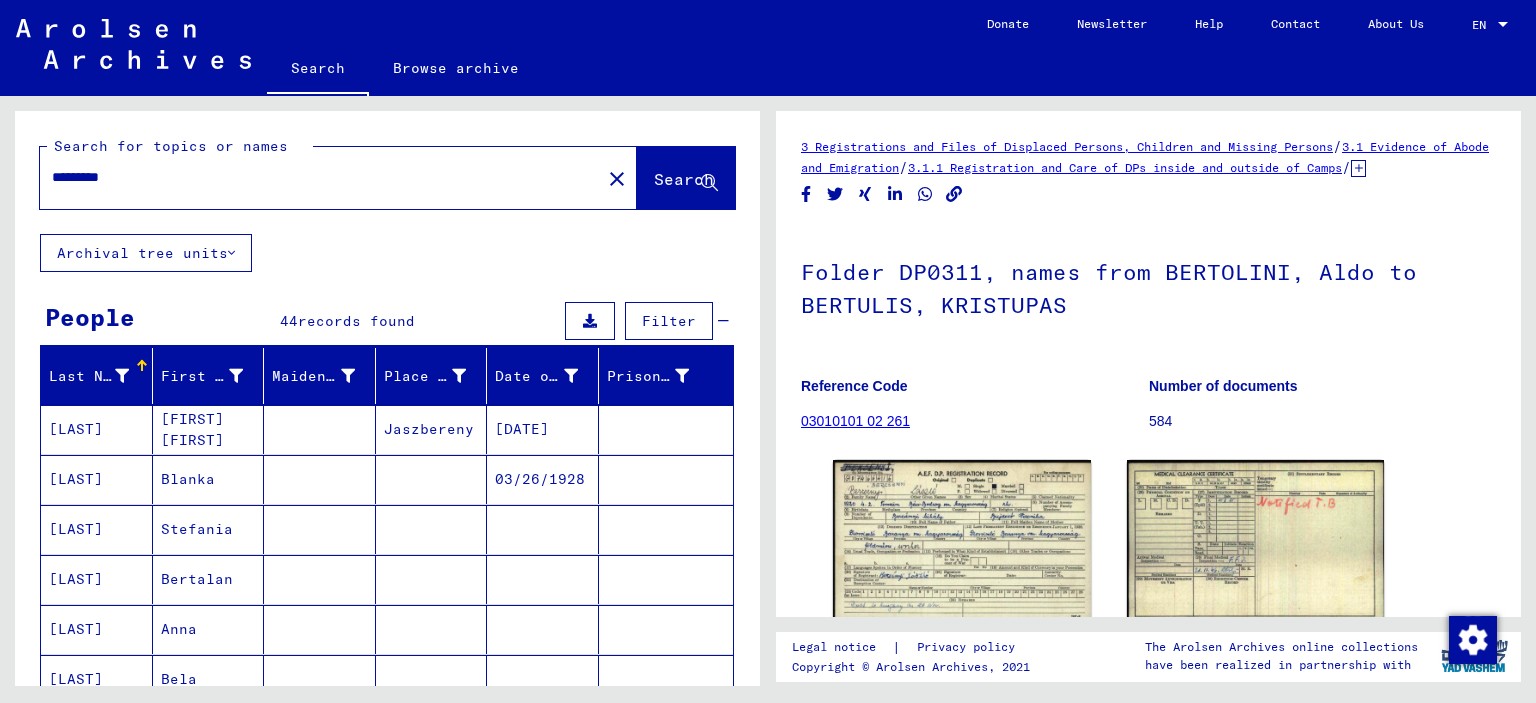 drag, startPoint x: 568, startPoint y: 179, endPoint x: 514, endPoint y: 179, distance: 54 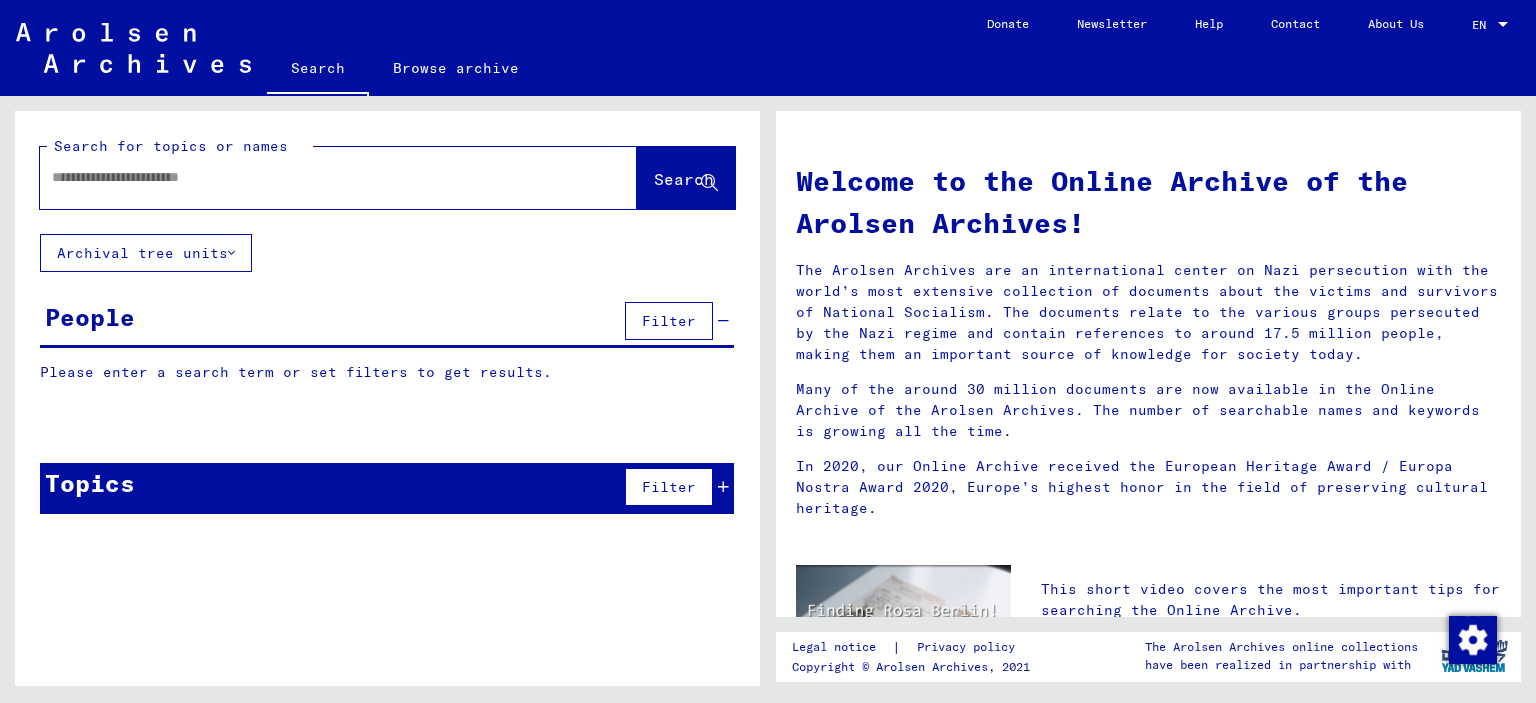 click at bounding box center (314, 177) 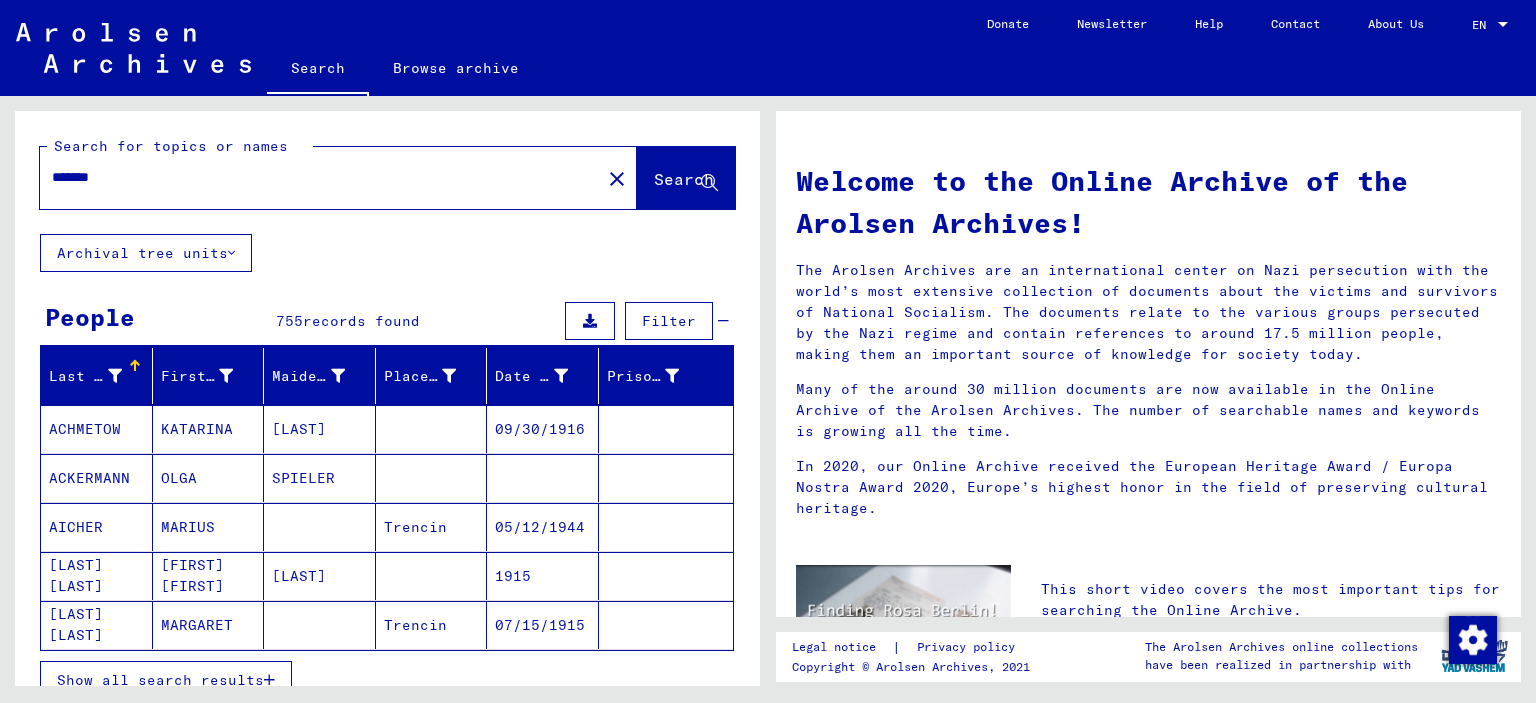 click on "*******" at bounding box center [314, 177] 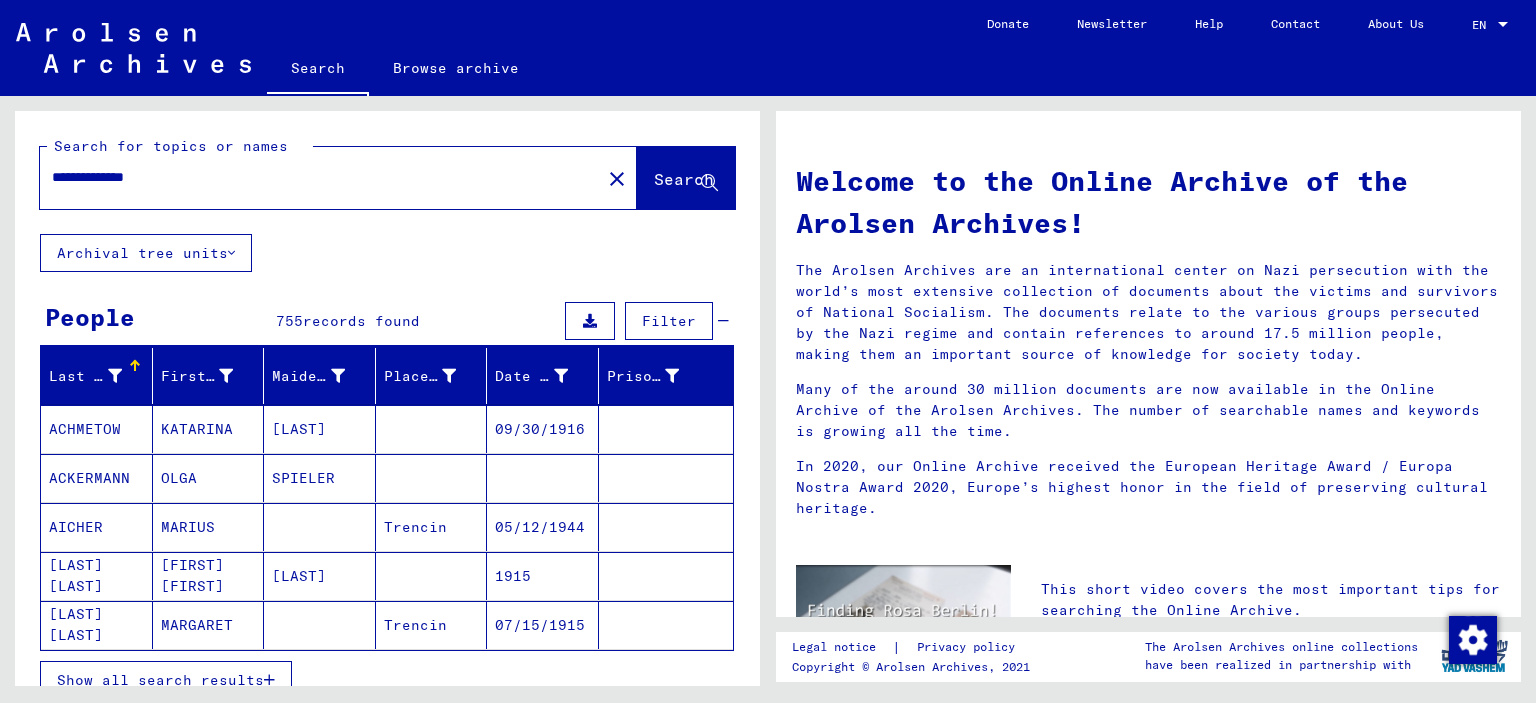 type on "**********" 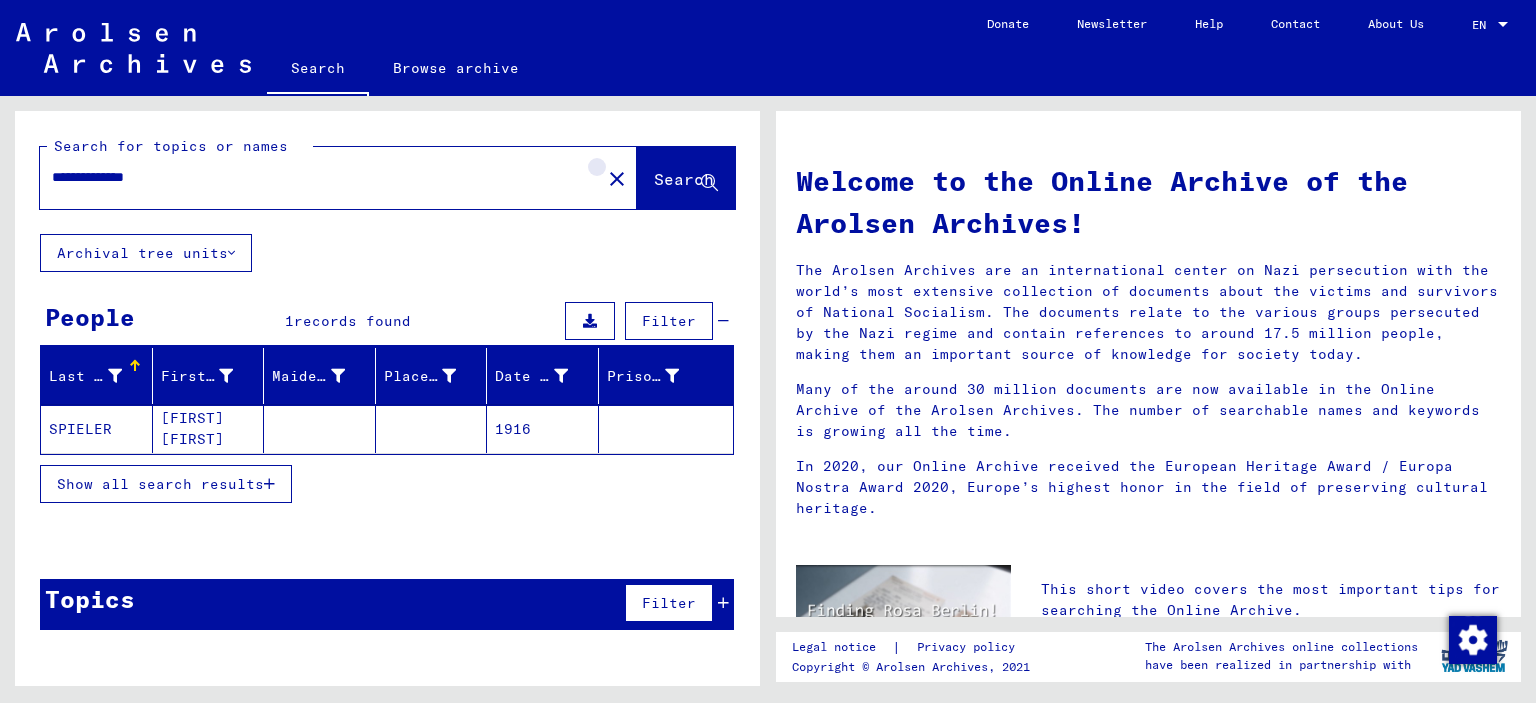 drag, startPoint x: 581, startPoint y: 177, endPoint x: 392, endPoint y: 171, distance: 189.09521 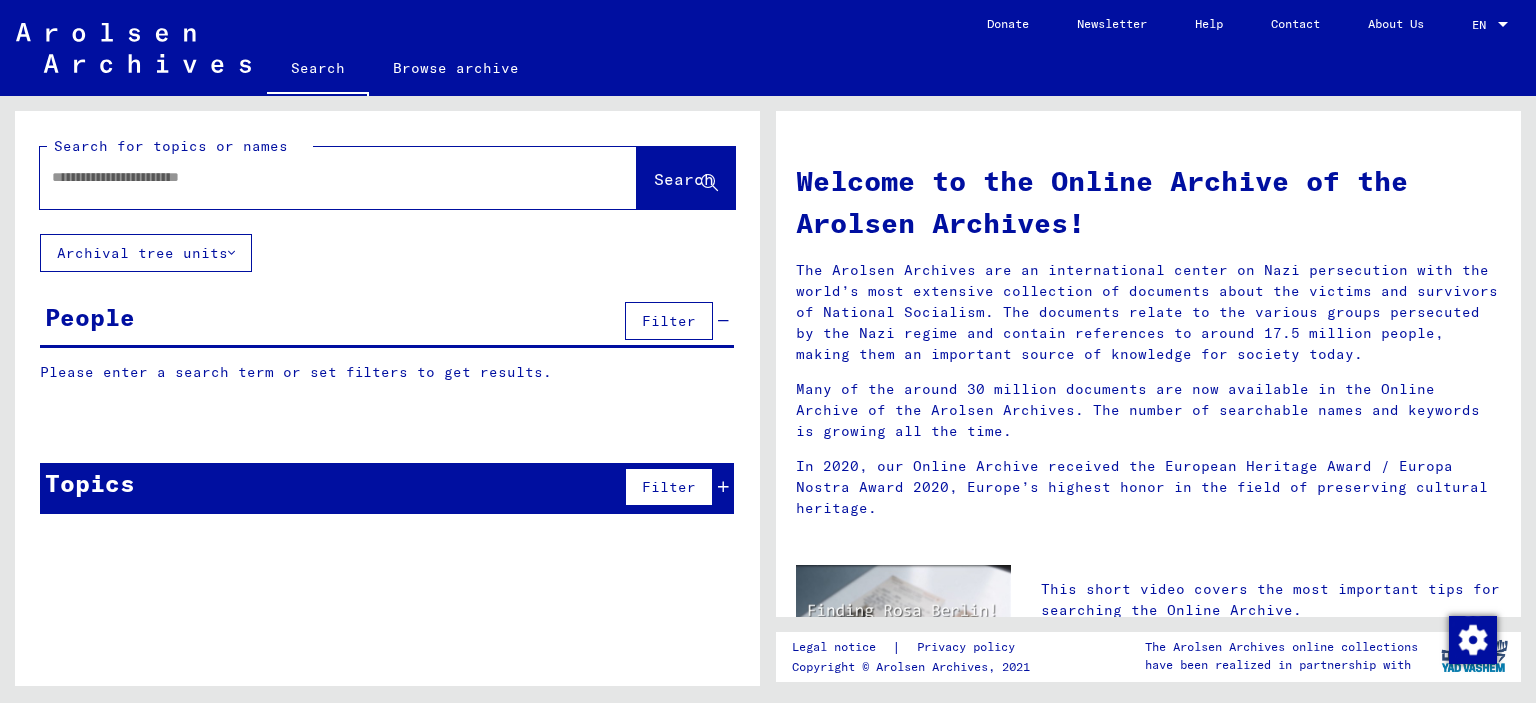 click at bounding box center [314, 177] 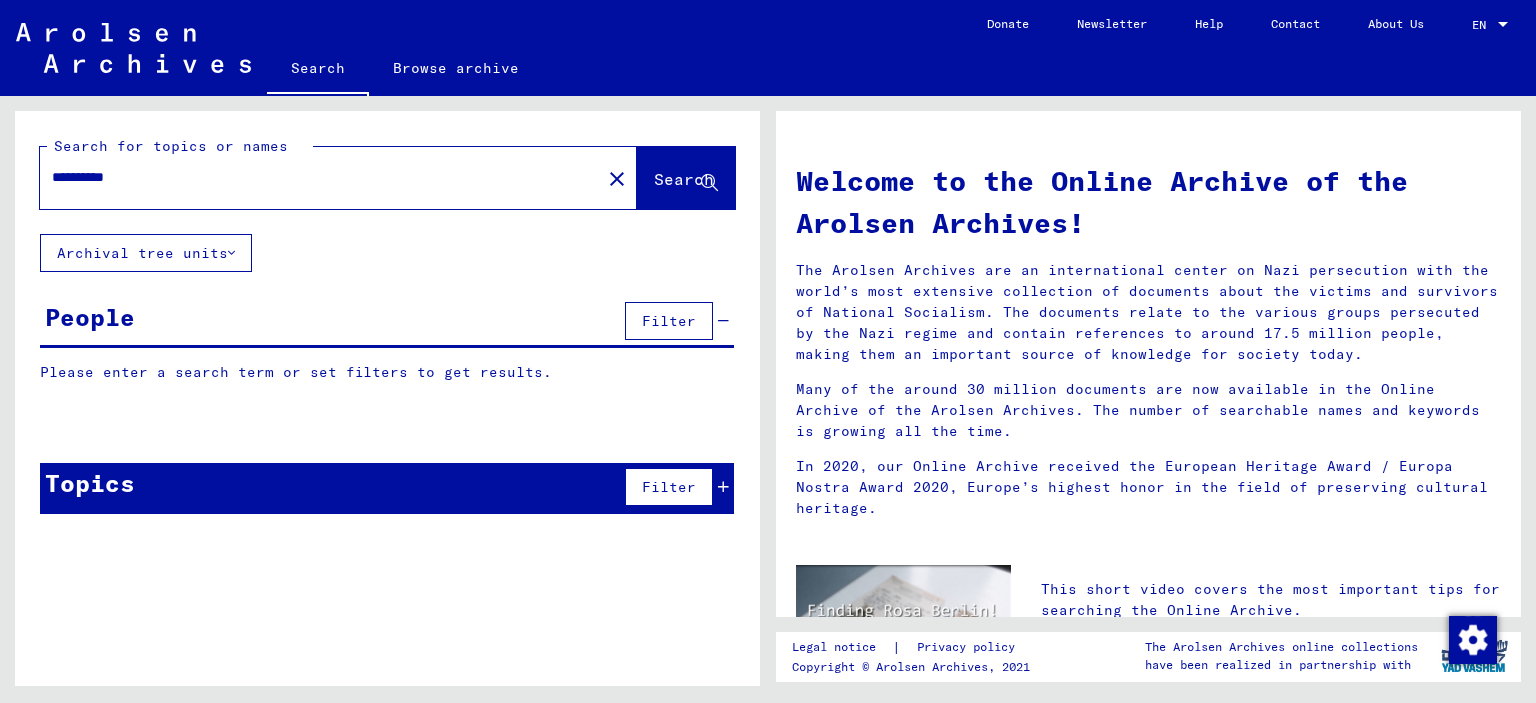 type on "**********" 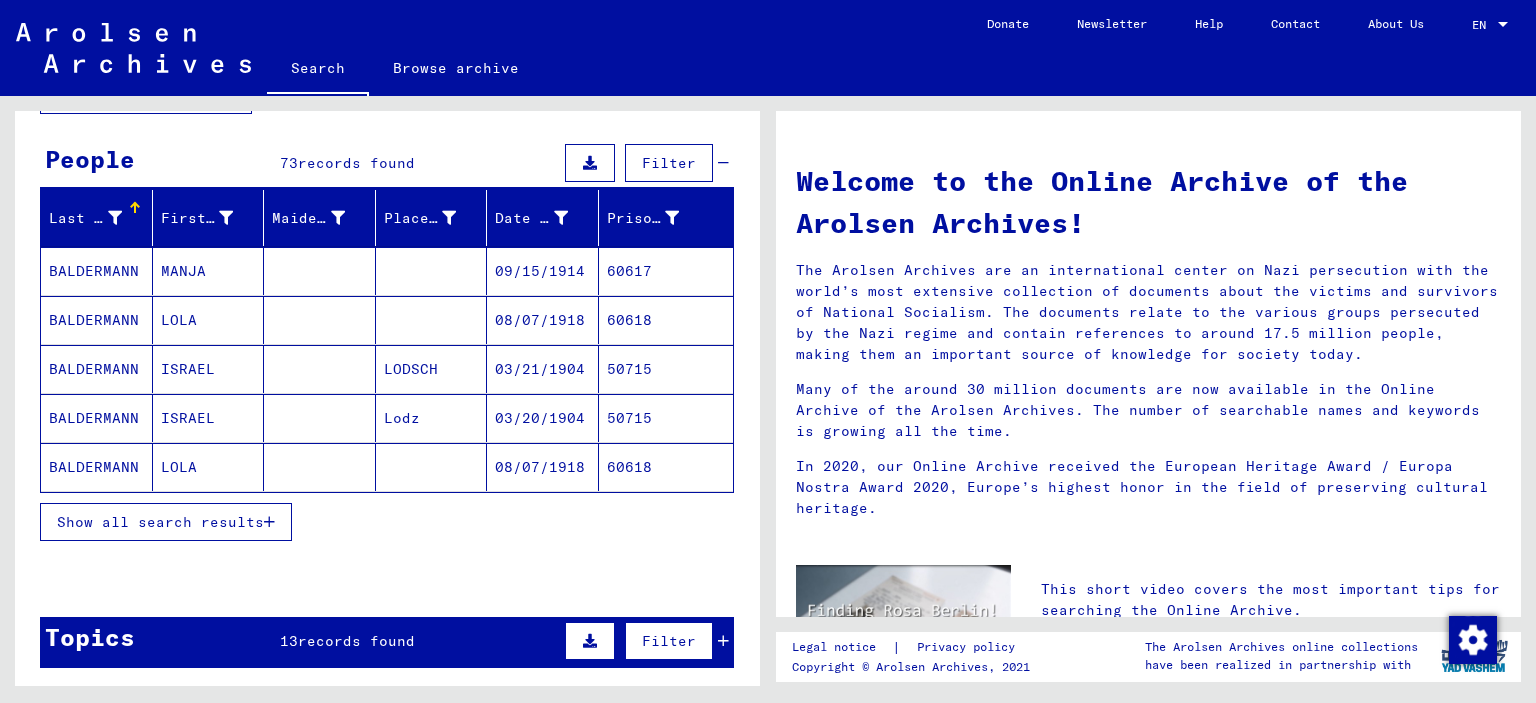 scroll, scrollTop: 300, scrollLeft: 0, axis: vertical 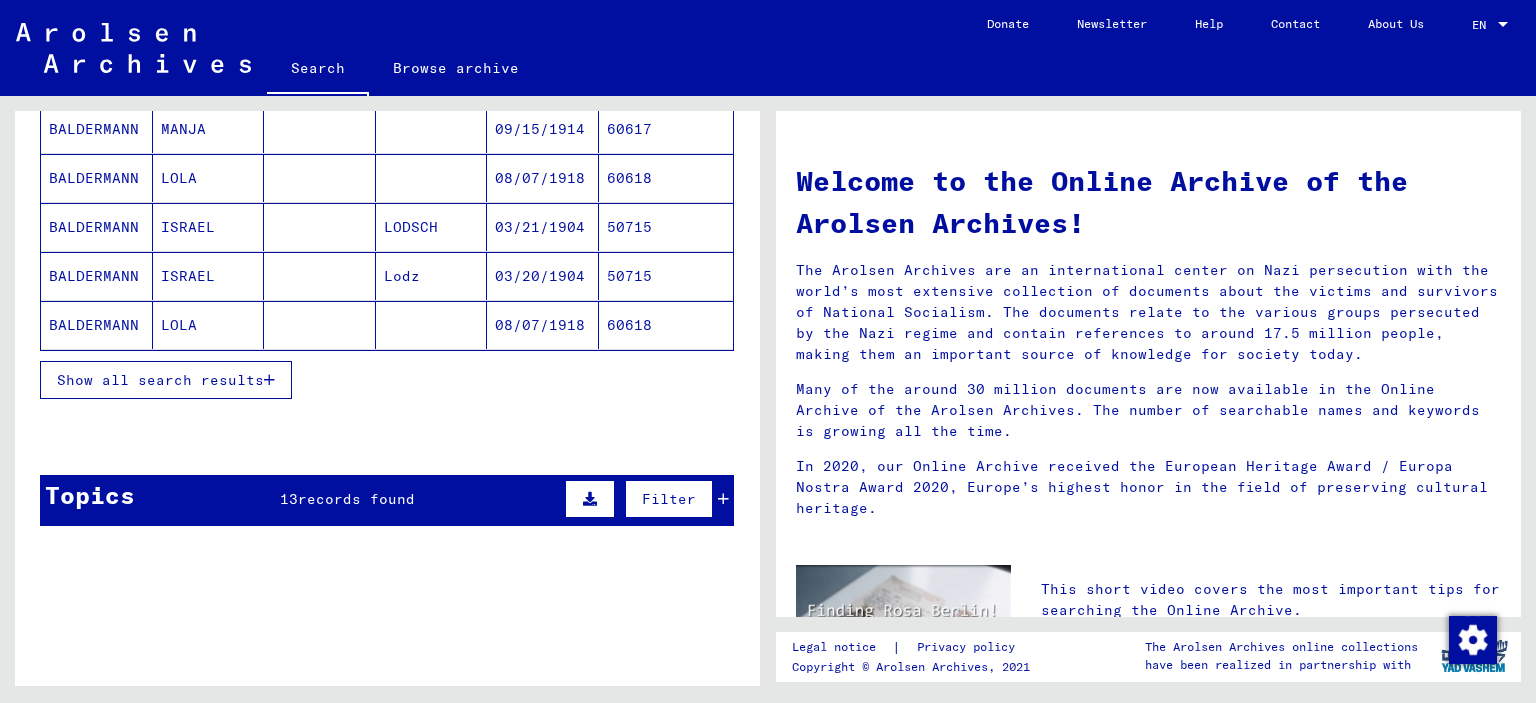 click on "Show all search results" at bounding box center (166, 380) 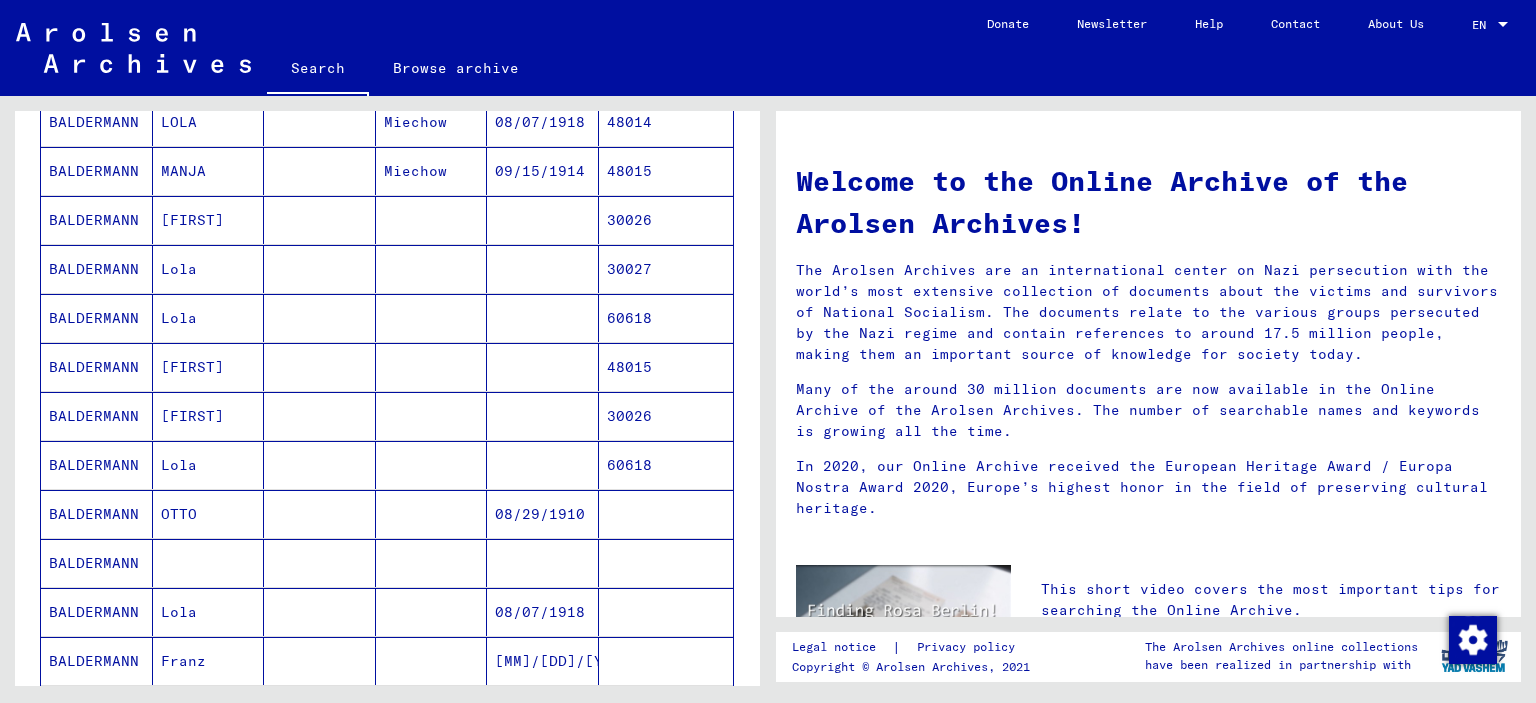 scroll, scrollTop: 1100, scrollLeft: 0, axis: vertical 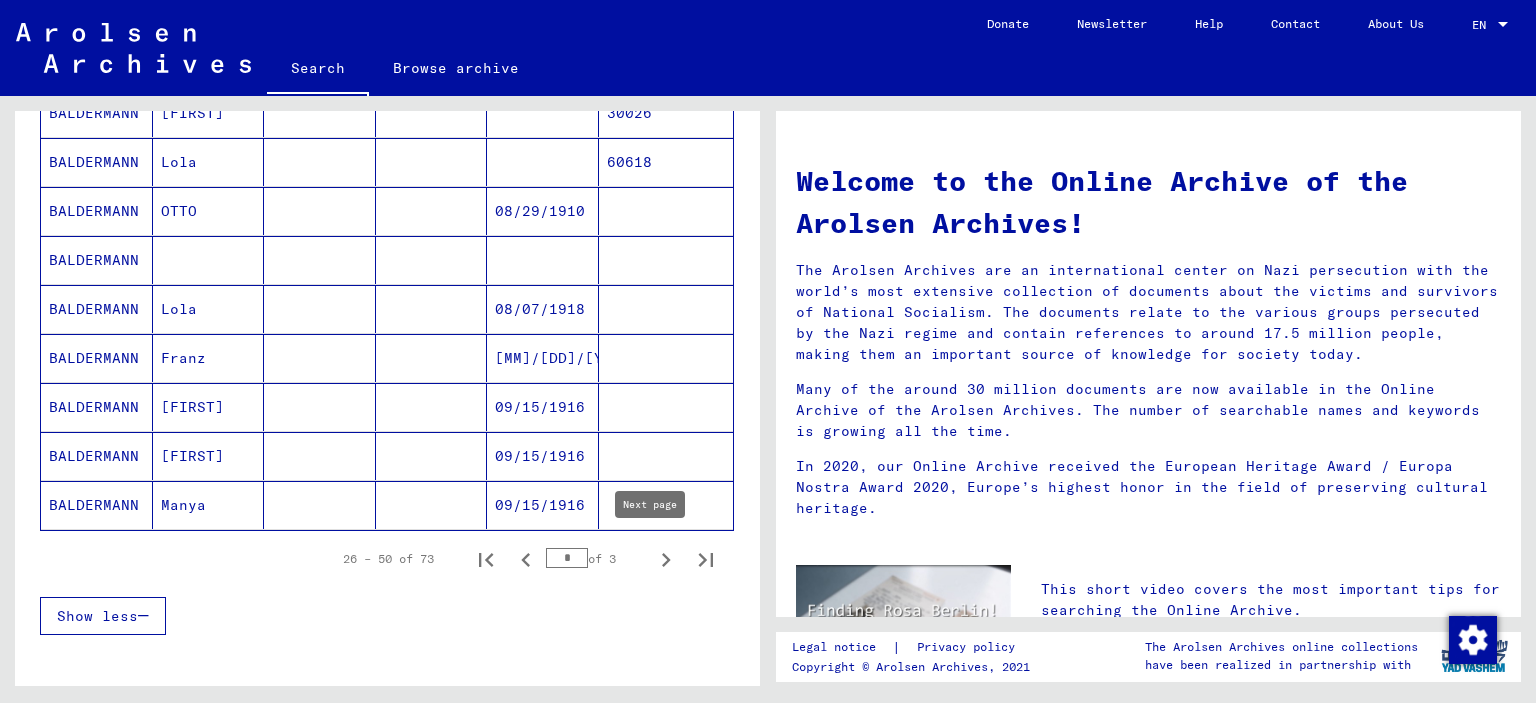 click 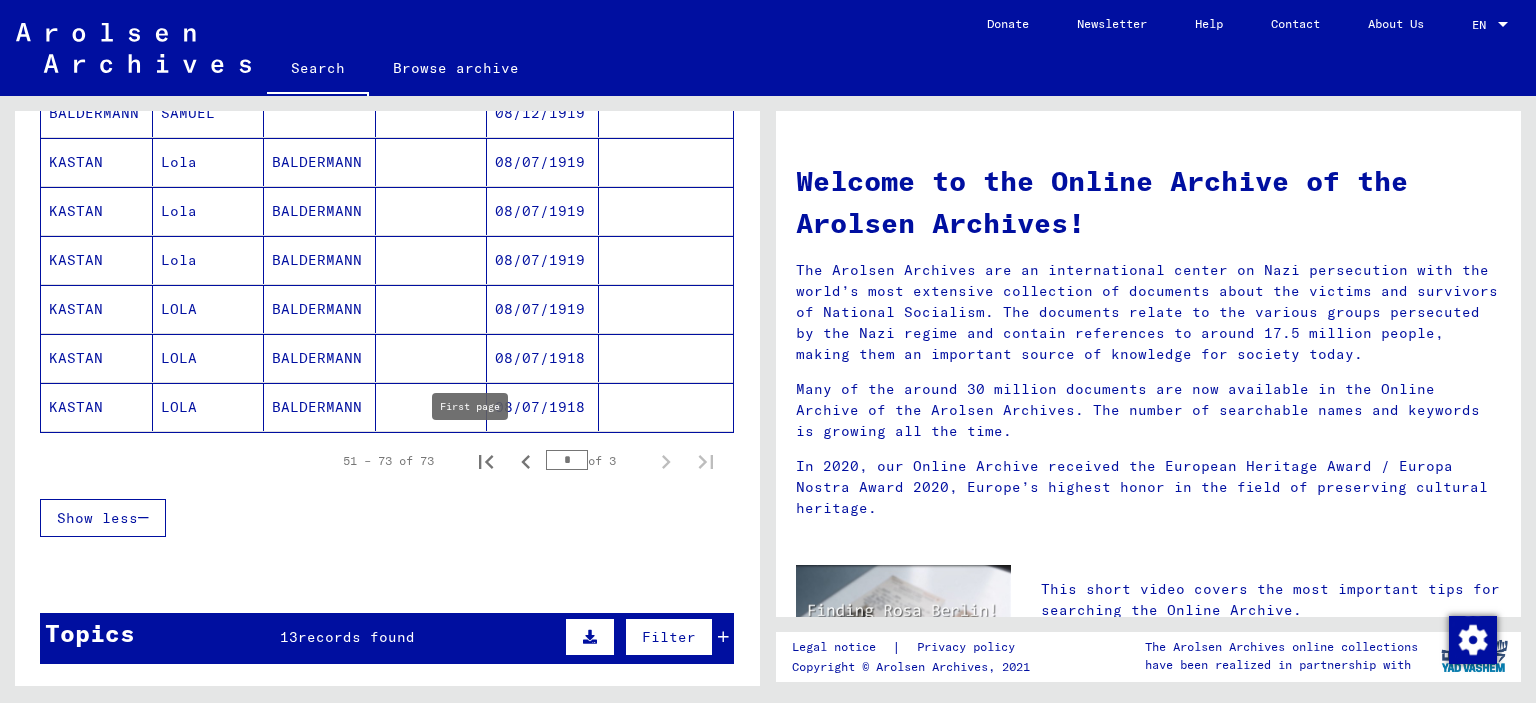 click at bounding box center (486, 461) 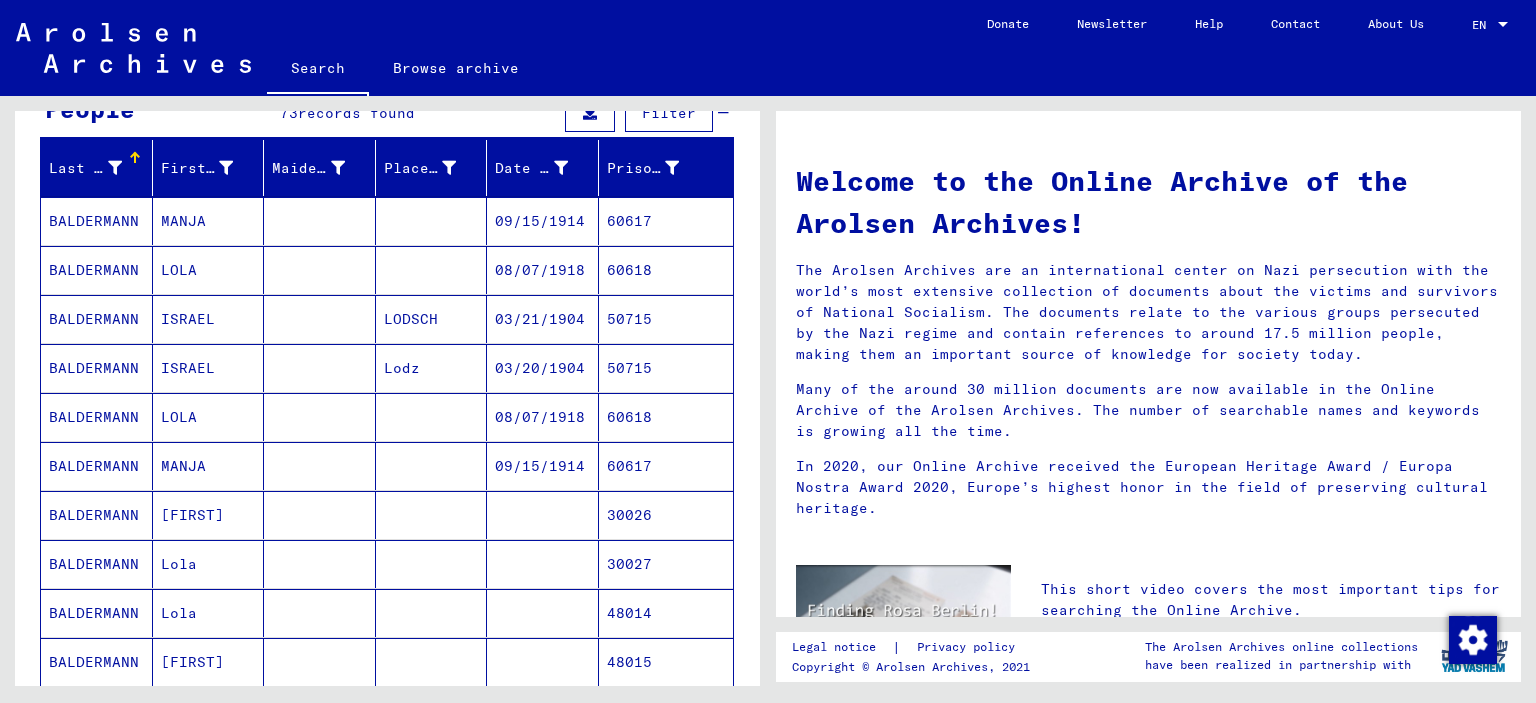 scroll, scrollTop: 0, scrollLeft: 0, axis: both 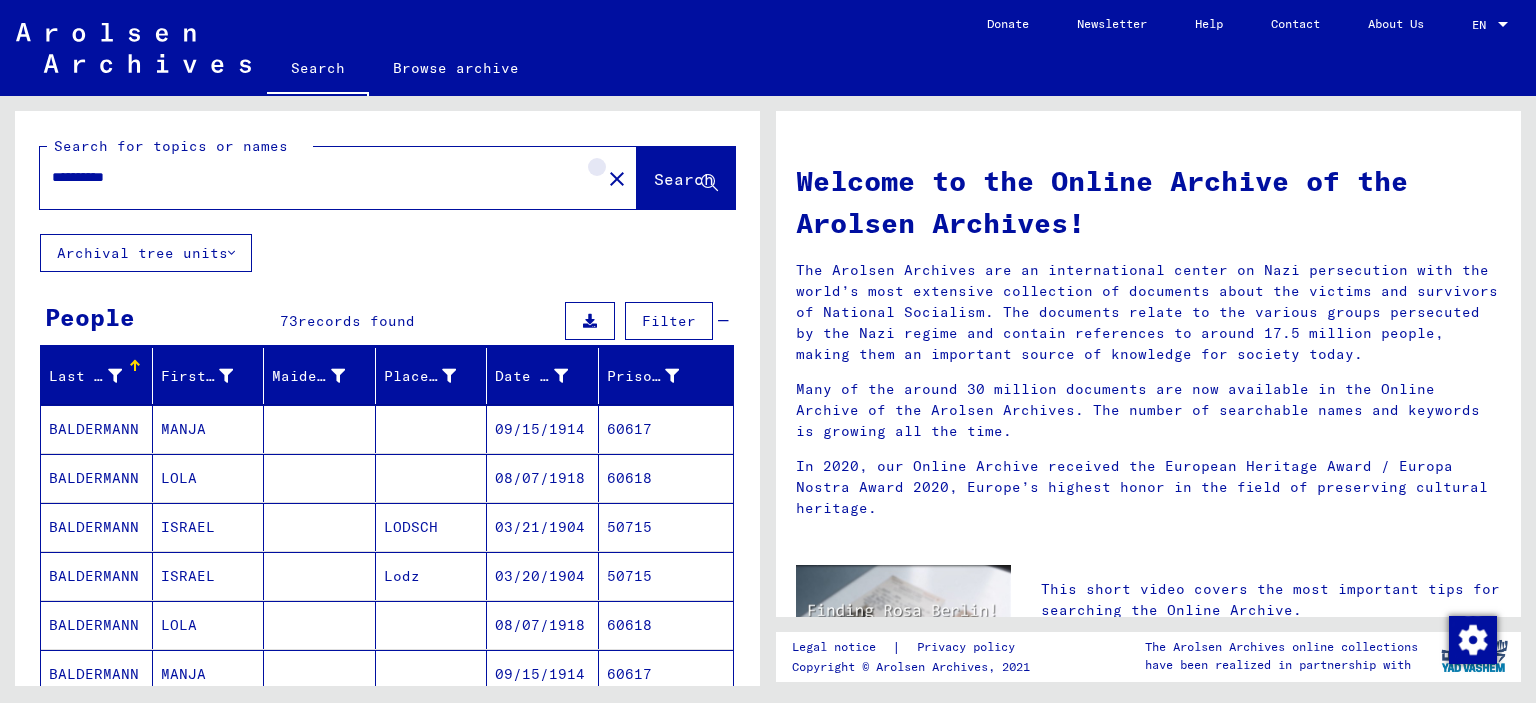 drag, startPoint x: 568, startPoint y: 183, endPoint x: 436, endPoint y: 183, distance: 132 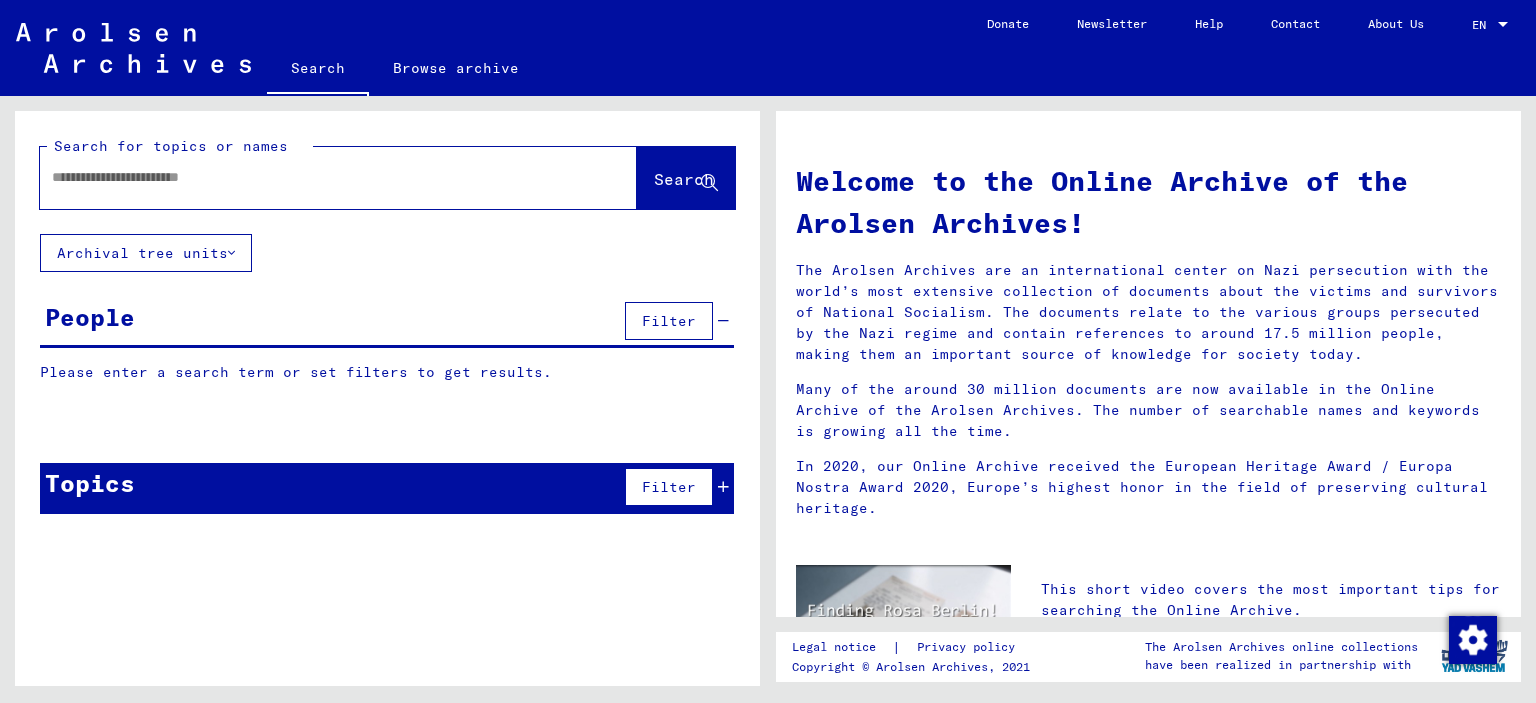 click at bounding box center (314, 177) 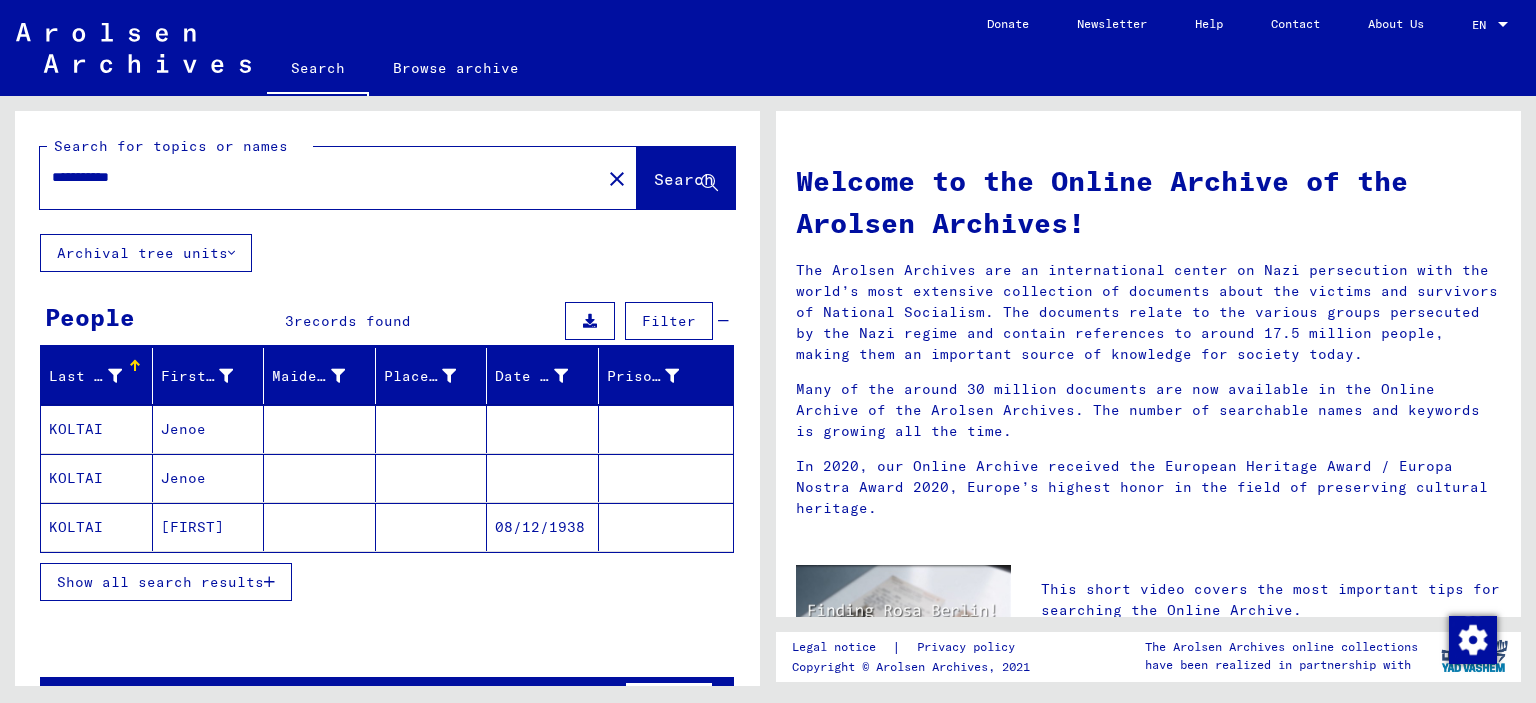 click on "Jenoe" at bounding box center [209, 478] 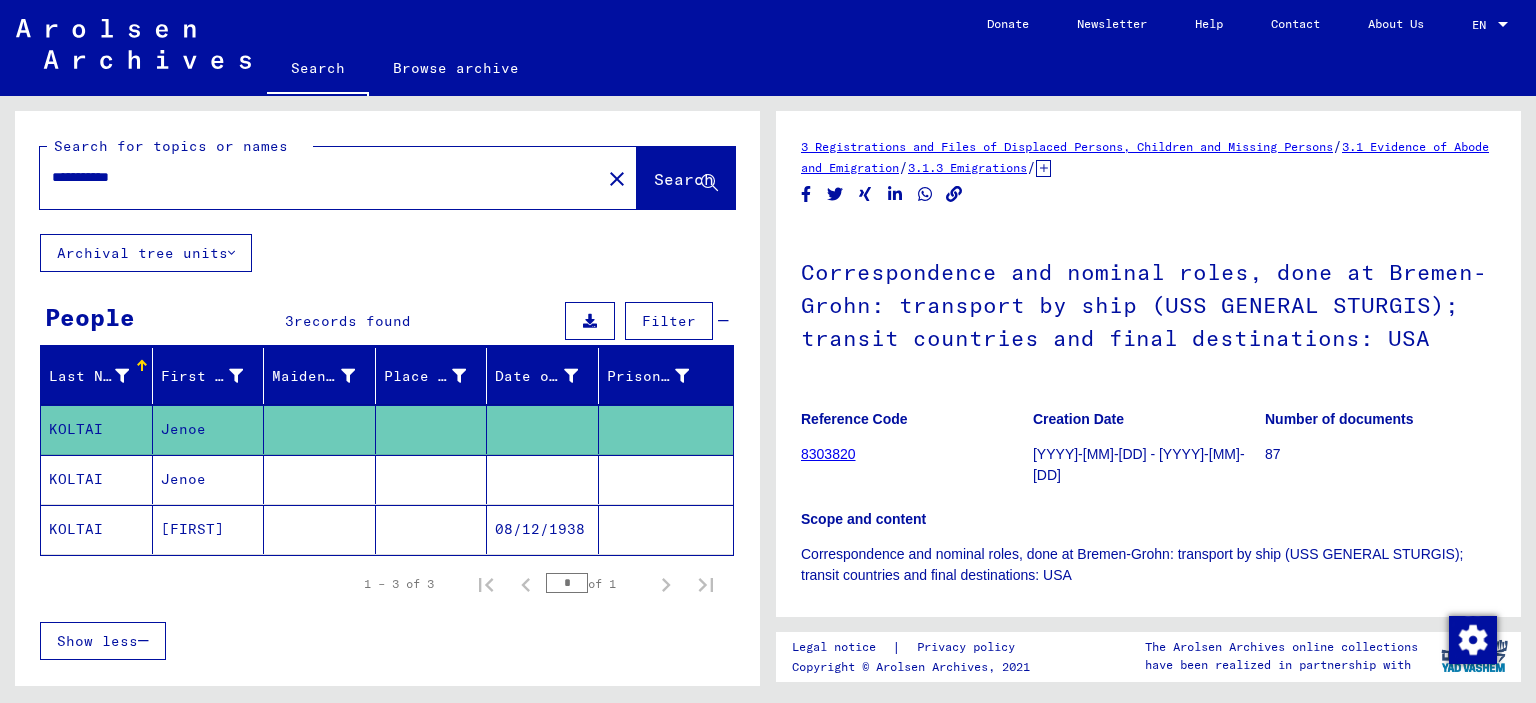 scroll, scrollTop: 0, scrollLeft: 0, axis: both 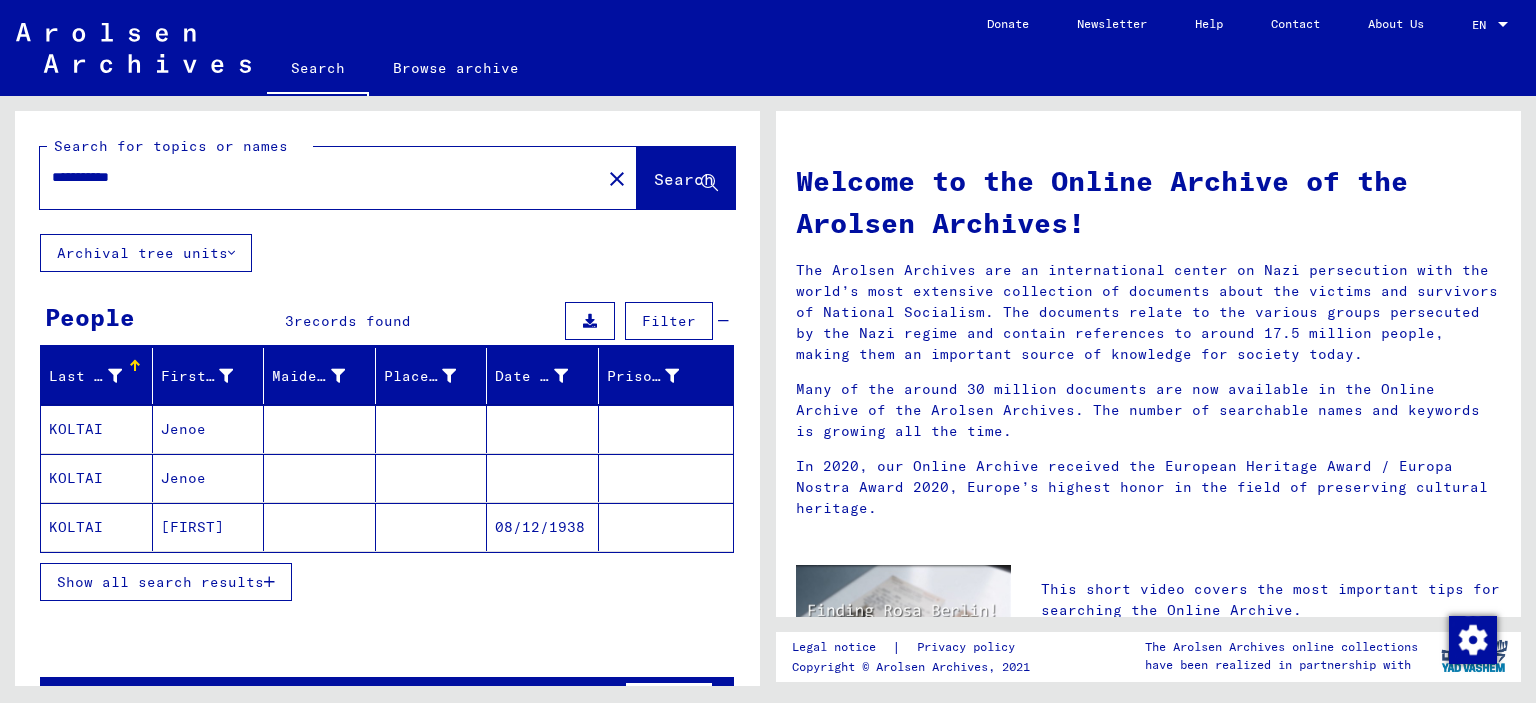 click on "Show all search results" at bounding box center (166, 582) 